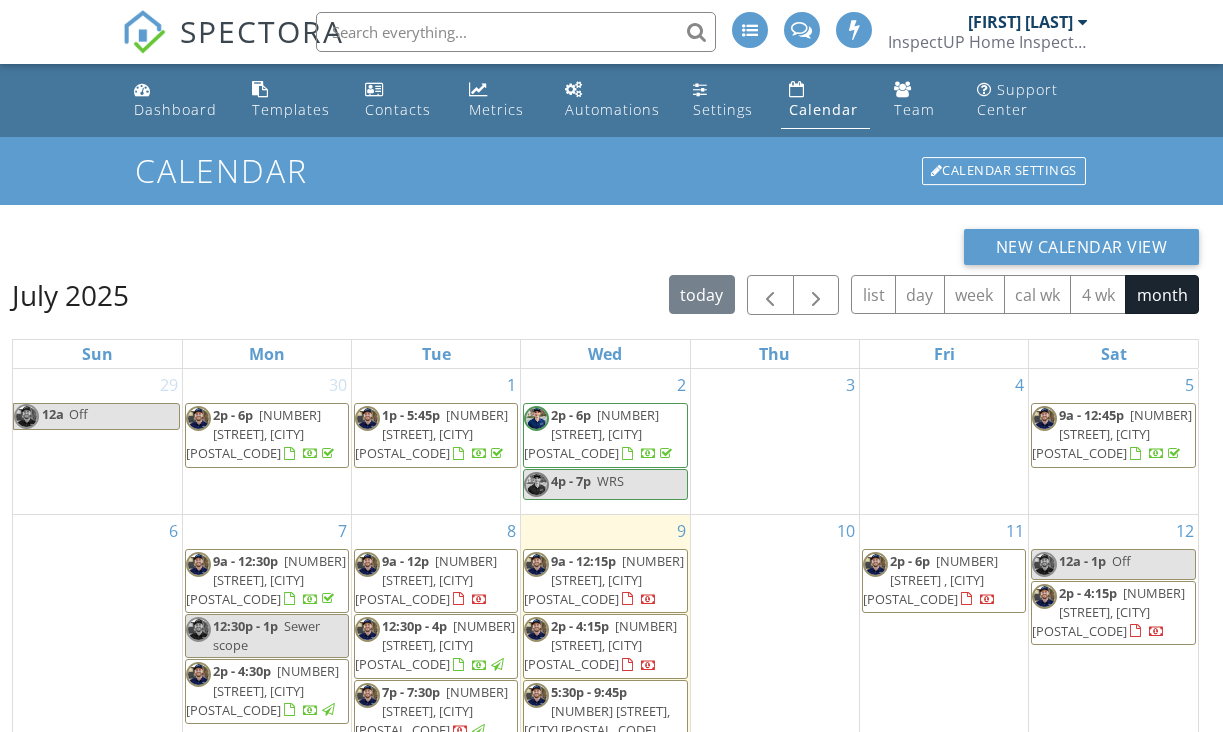 scroll, scrollTop: 0, scrollLeft: 0, axis: both 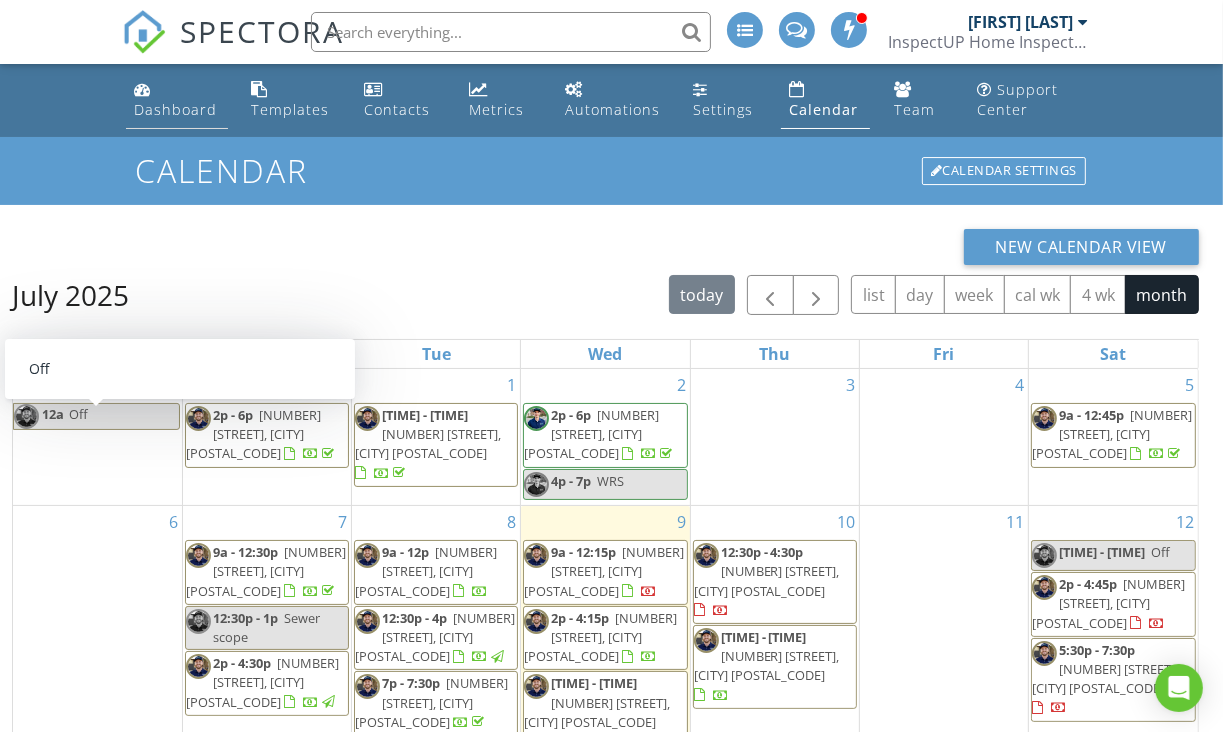 click on "Dashboard" at bounding box center (175, 109) 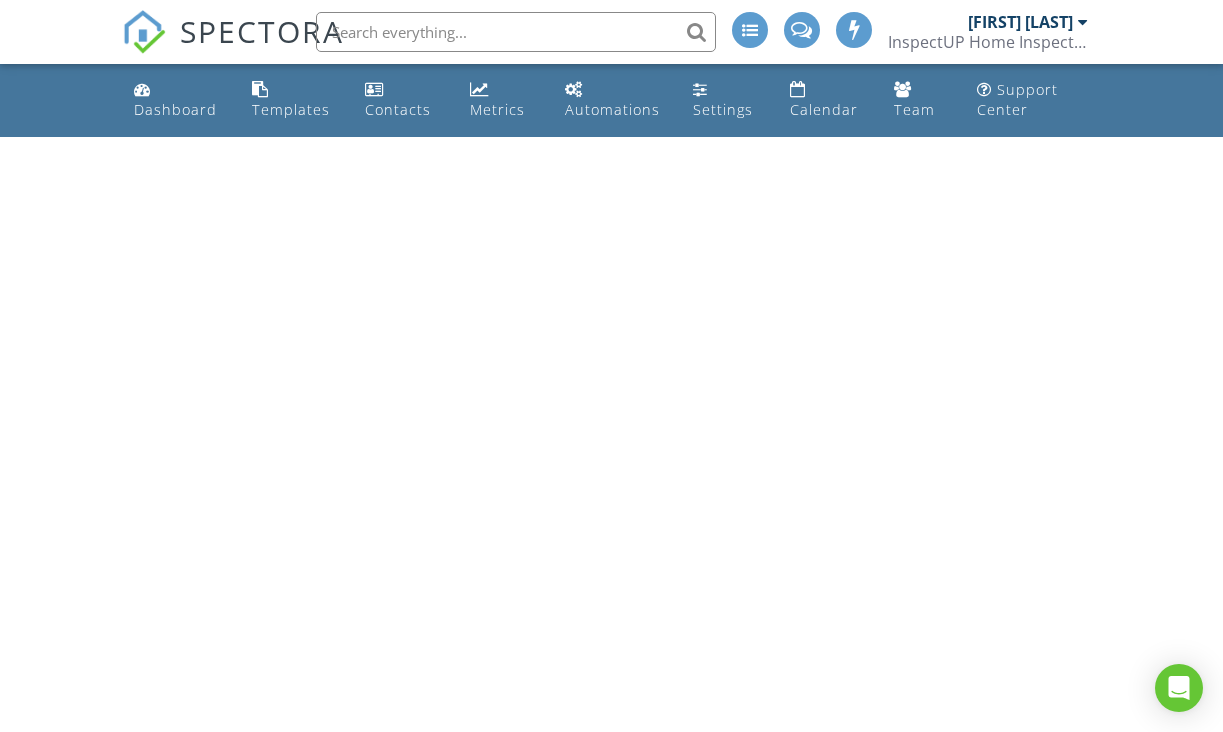 scroll, scrollTop: 0, scrollLeft: 0, axis: both 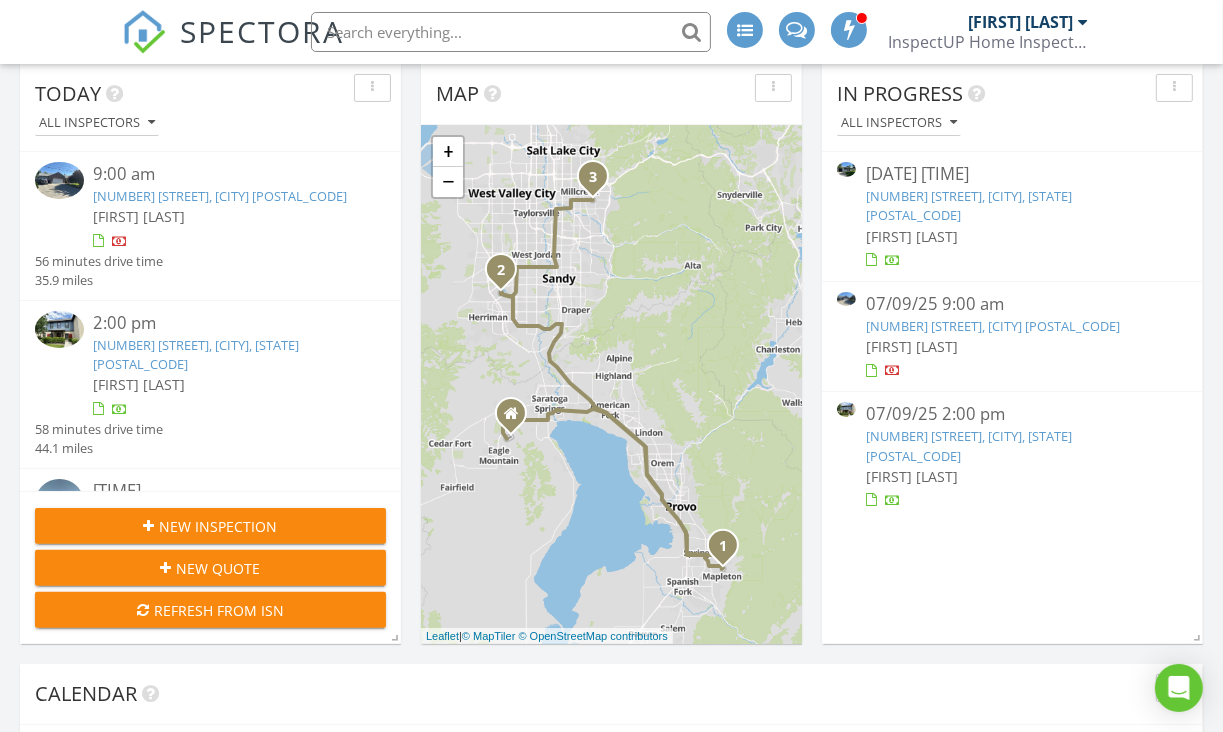 click on "New Inspection" at bounding box center [219, 526] 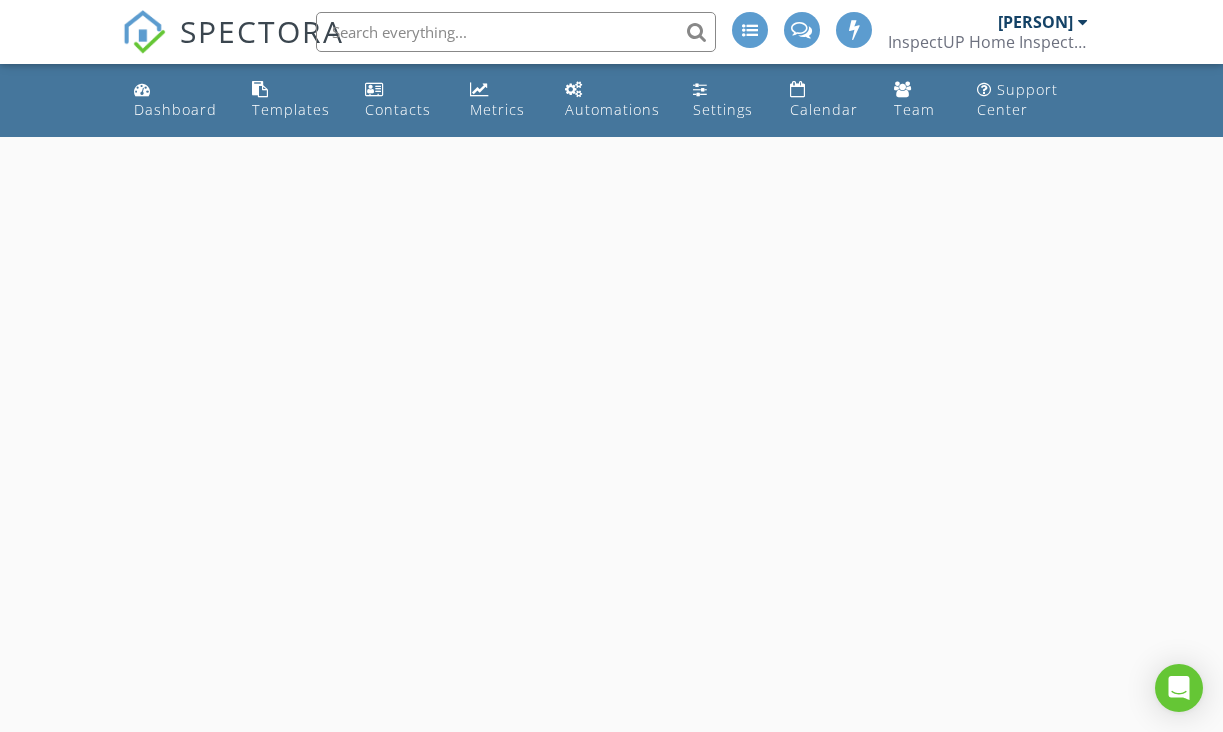 scroll, scrollTop: 0, scrollLeft: 0, axis: both 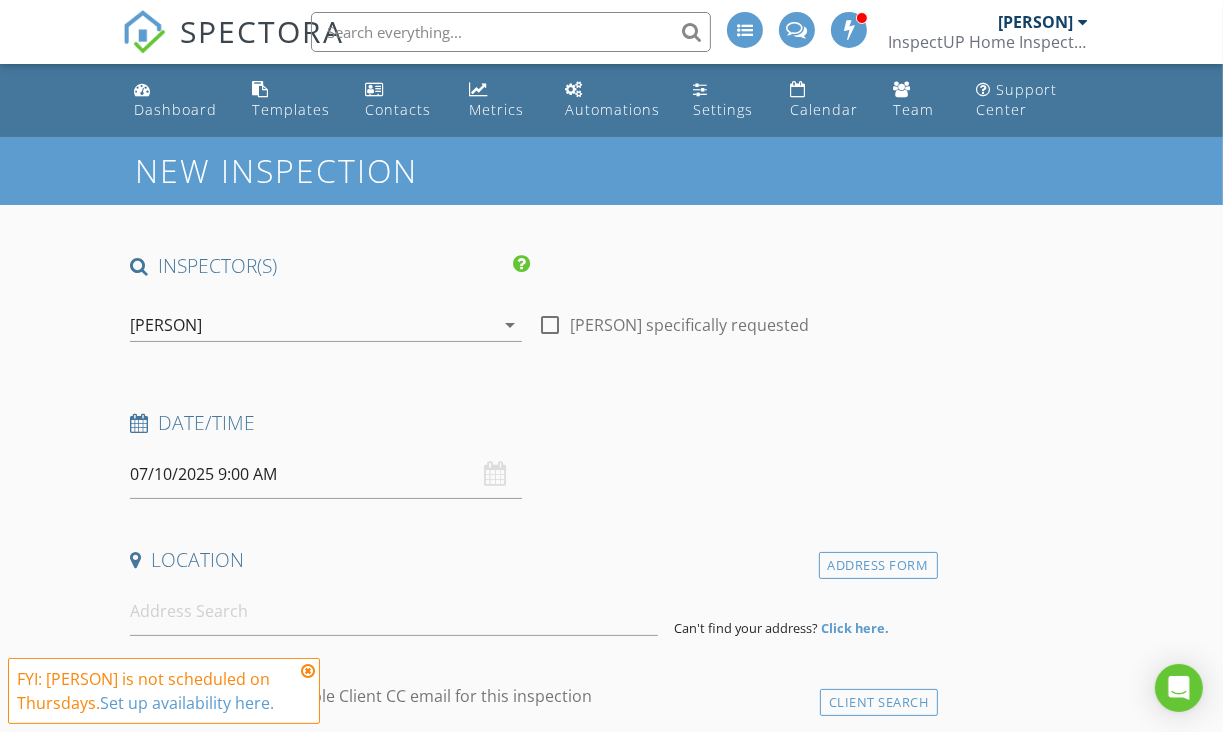 click on "[FIRST] [LAST]" at bounding box center [312, 325] 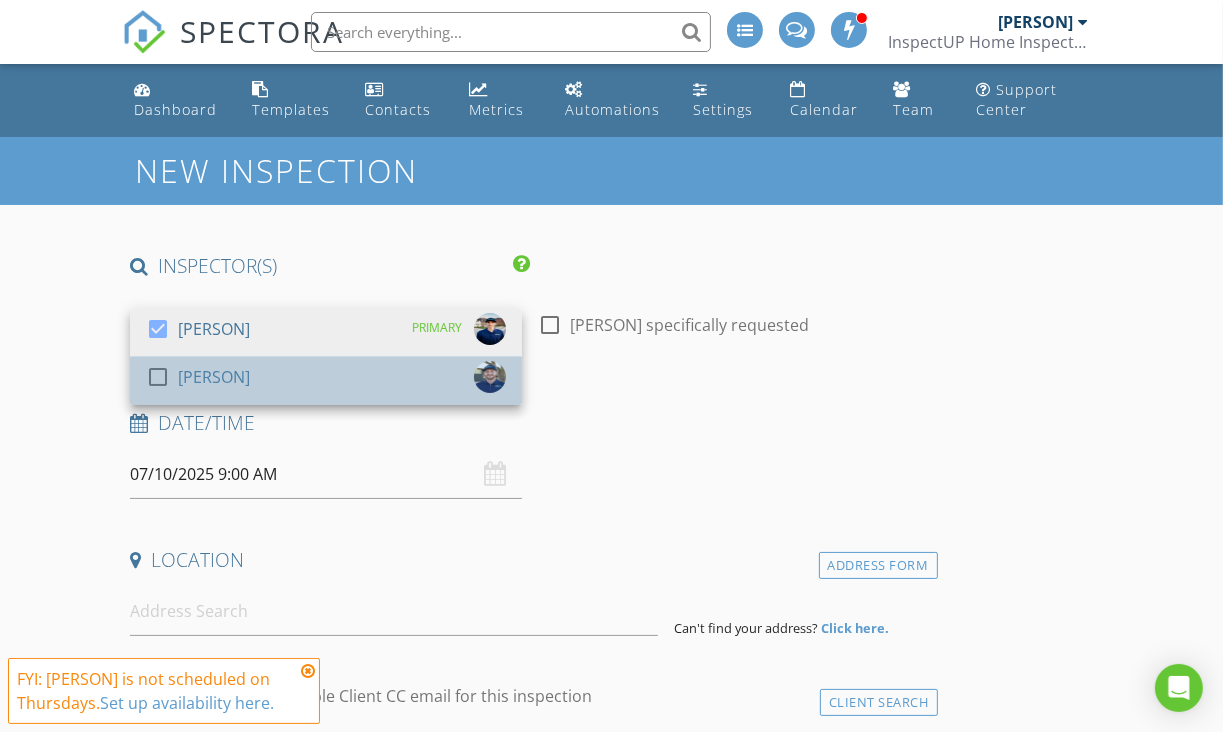 click on "[FIRST] [LAST]" at bounding box center (214, 329) 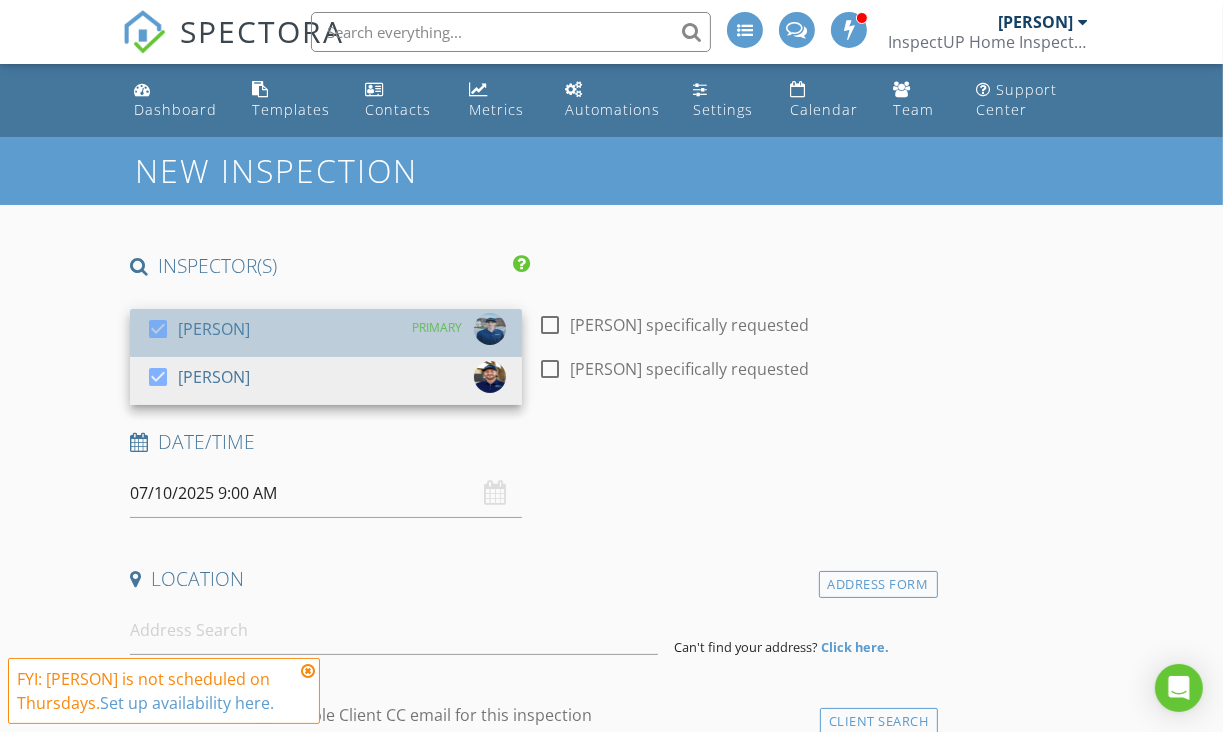 click on "[FIRST] [LAST]" at bounding box center [214, 329] 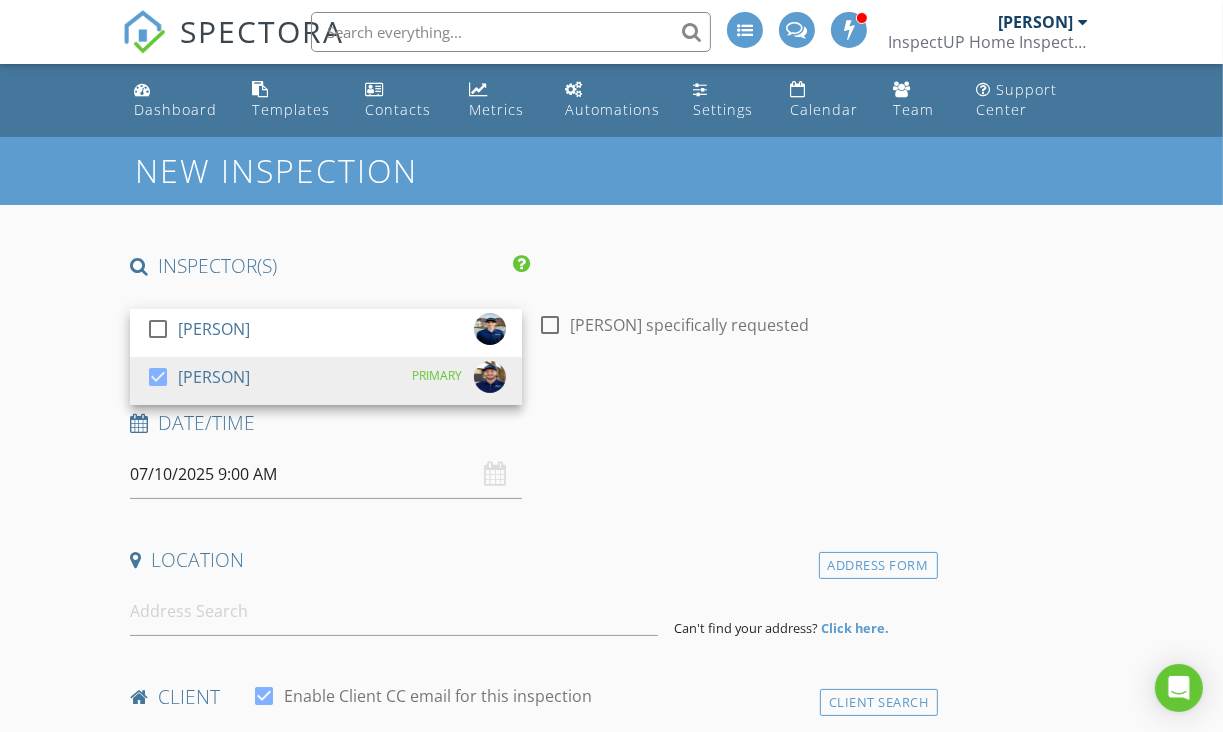click on "New Inspection
INSPECTOR(S)
check_box_outline_blank   Jensen Paterson     check_box   Andrew Eaton   PRIMARY   Andrew Eaton arrow_drop_down   check_box_outline_blank Andrew Eaton specifically requested
Date/Time
07/10/2025 9:00 AM
Location
Address Form       Can't find your address?   Click here.
client
check_box Enable Client CC email for this inspection   Client Search     check_box_outline_blank Client is a Company/Organization     First Name   Last Name   Email   CC Email   Phone   Address   City   State   Zip     Tags         Notes   Private Notes
ADD ADDITIONAL client
SERVICES
check_box_outline_blank   Residential Home Inspection   Home Inspection w/Radon & InfraRed/Thermal Imaging check_box_outline_blank   Radon Test - Only   Radon test without a home inspection." at bounding box center [611, 1972] 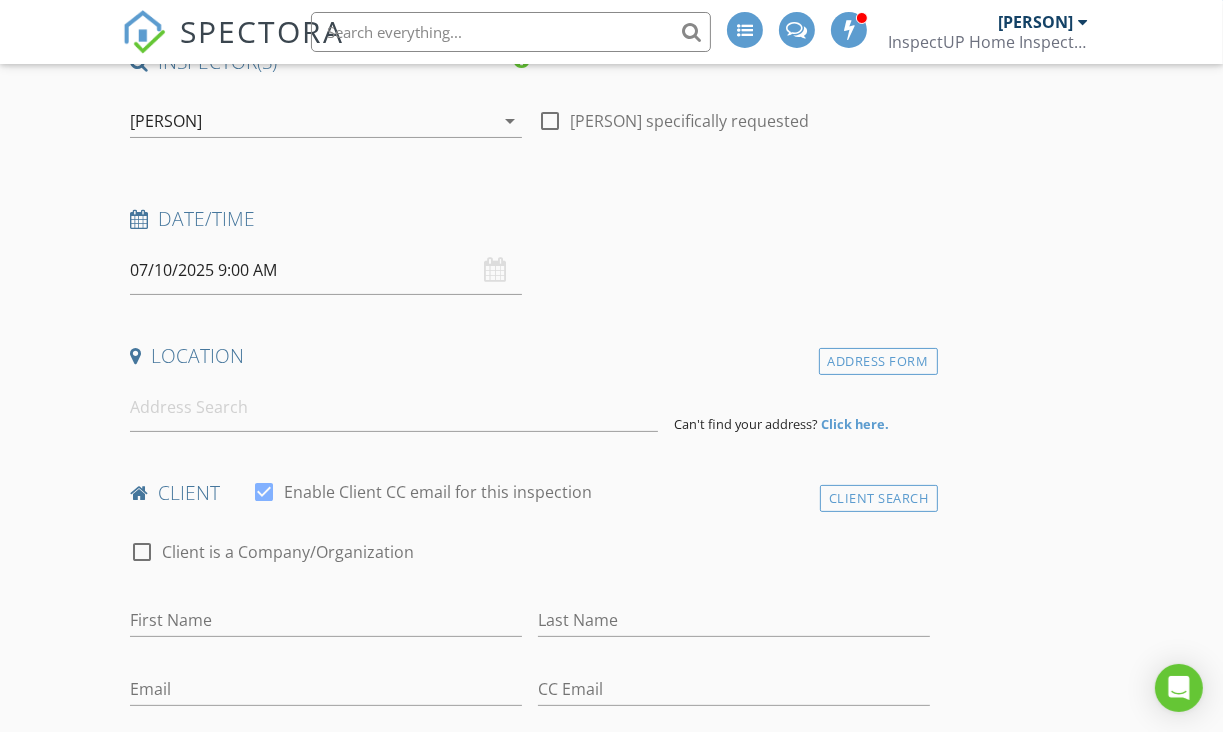 scroll, scrollTop: 220, scrollLeft: 0, axis: vertical 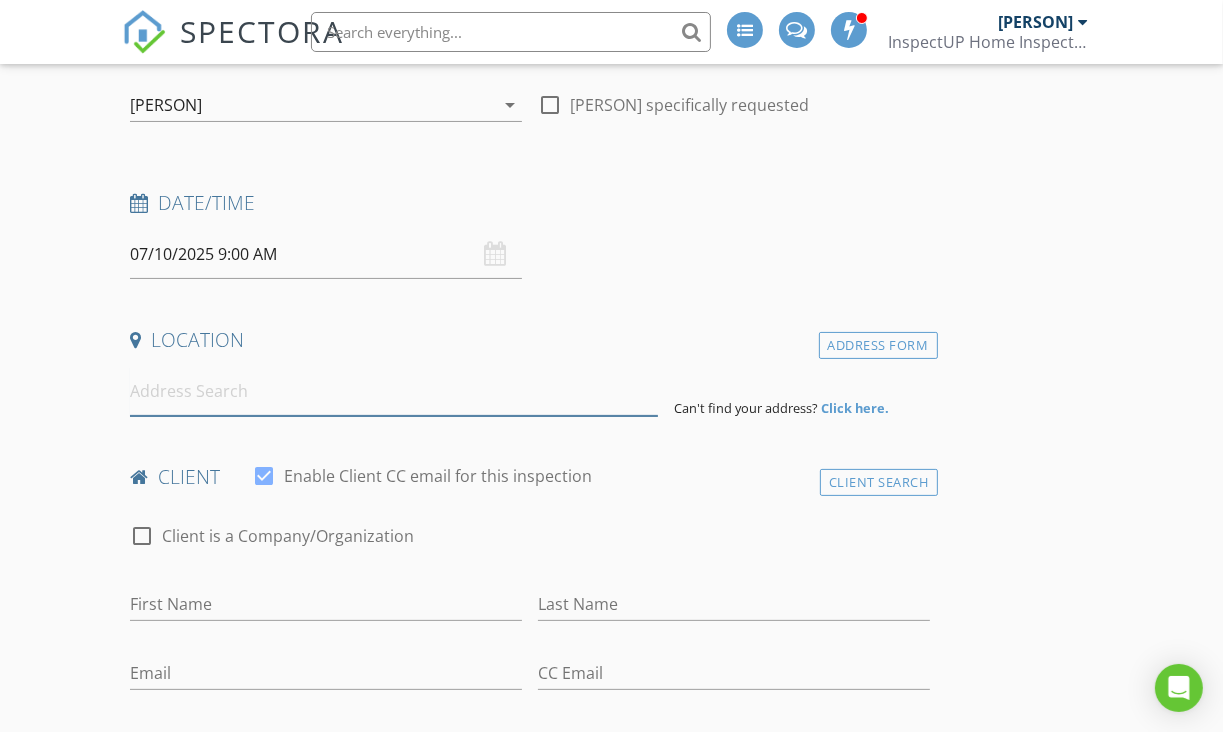 click at bounding box center (394, 391) 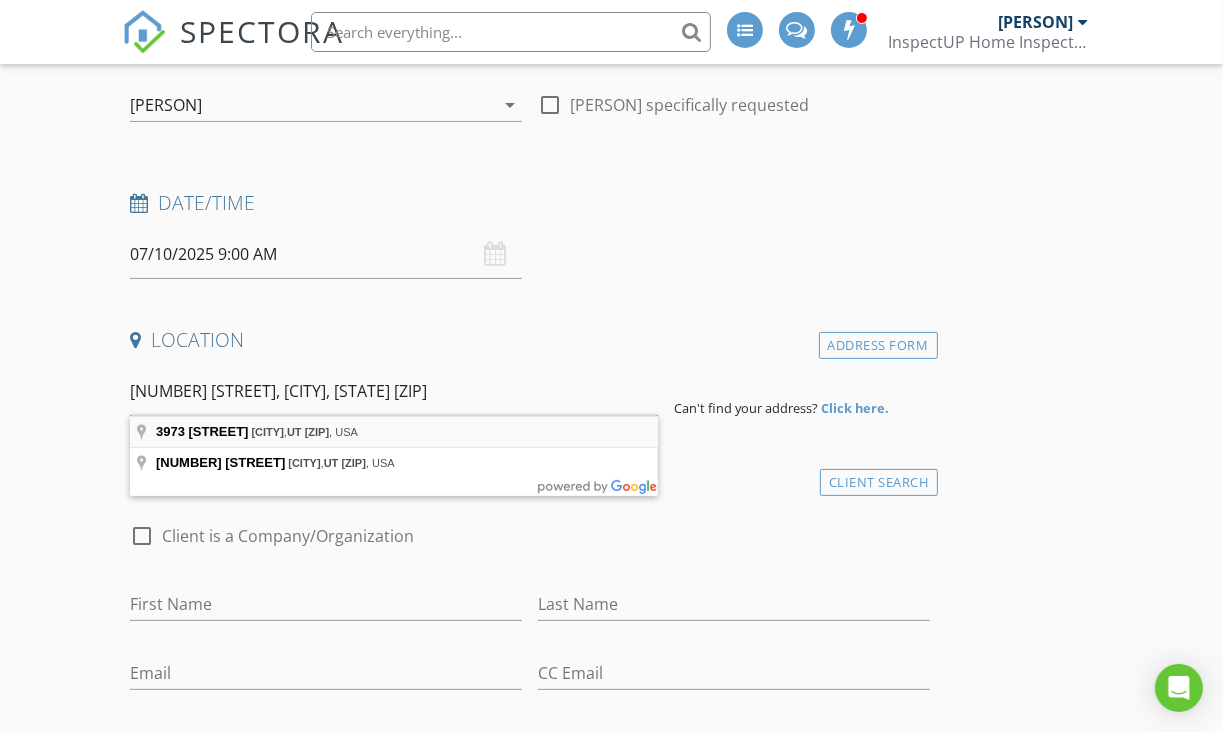 type on "3973 E Hudson Way, Eagle Mountain, UT 84005" 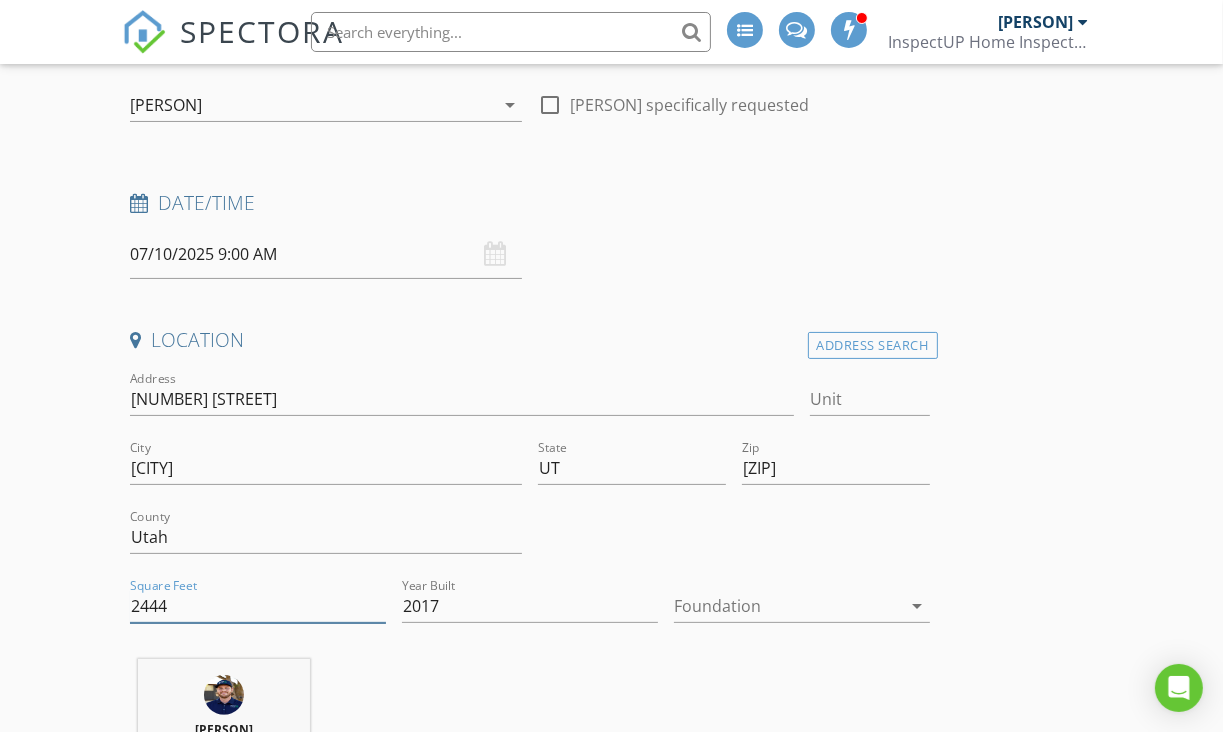 drag, startPoint x: 175, startPoint y: 602, endPoint x: 93, endPoint y: 598, distance: 82.0975 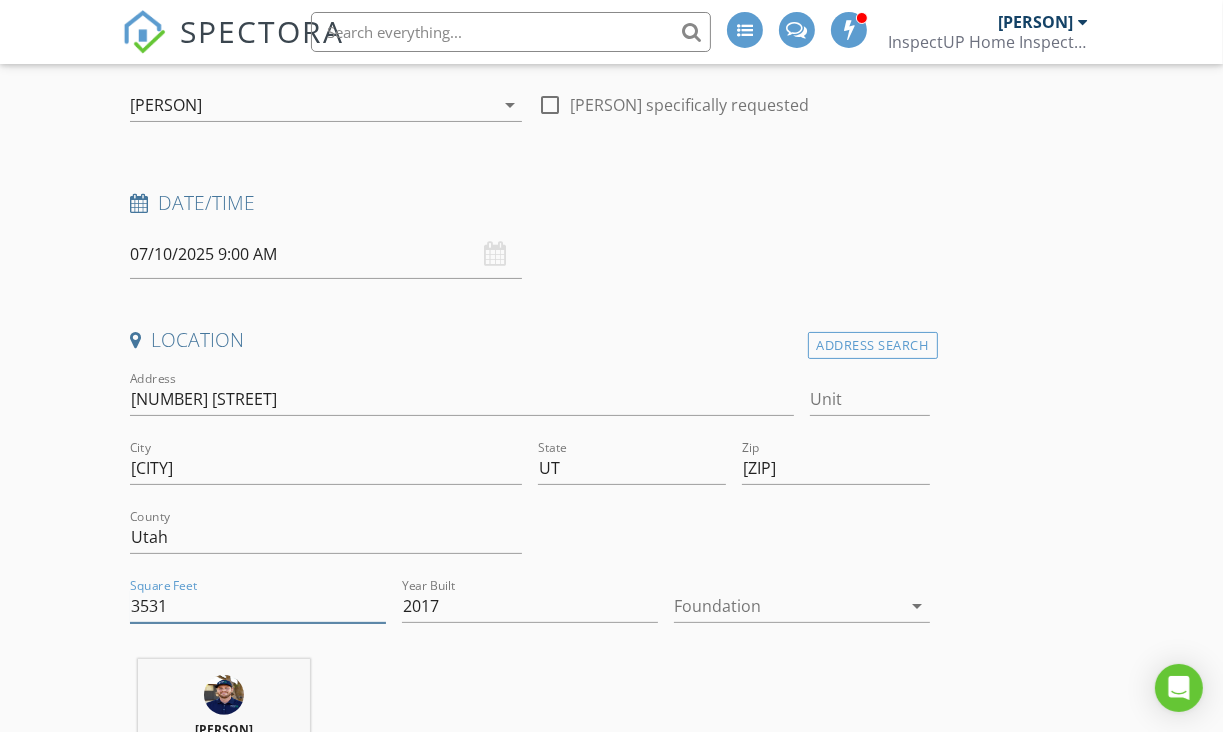 type on "3531" 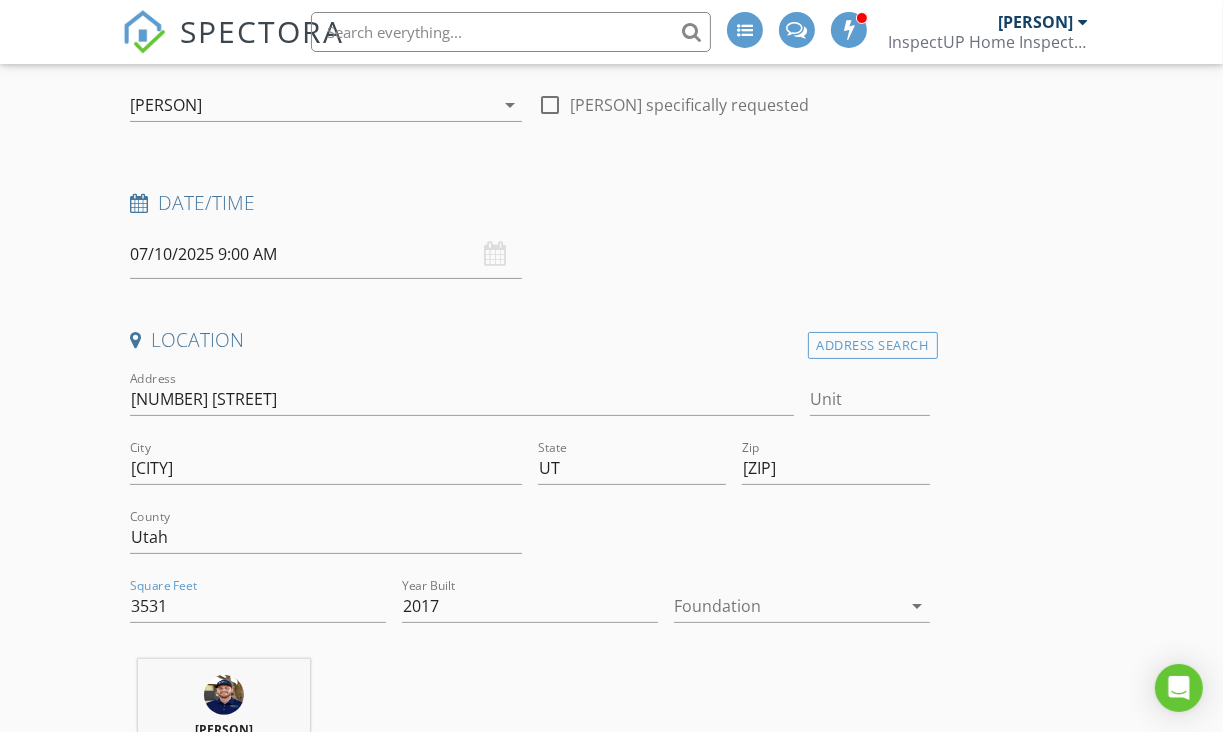 click at bounding box center (788, 606) 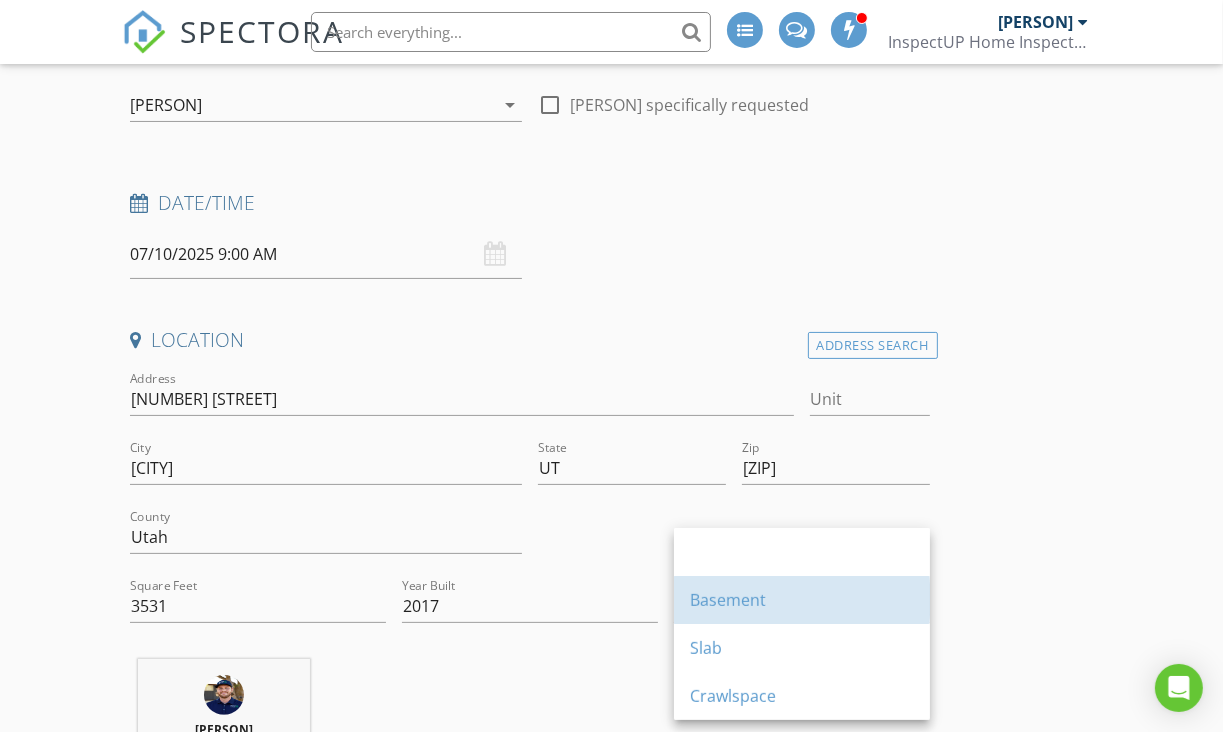 click on "Basement" at bounding box center (802, 552) 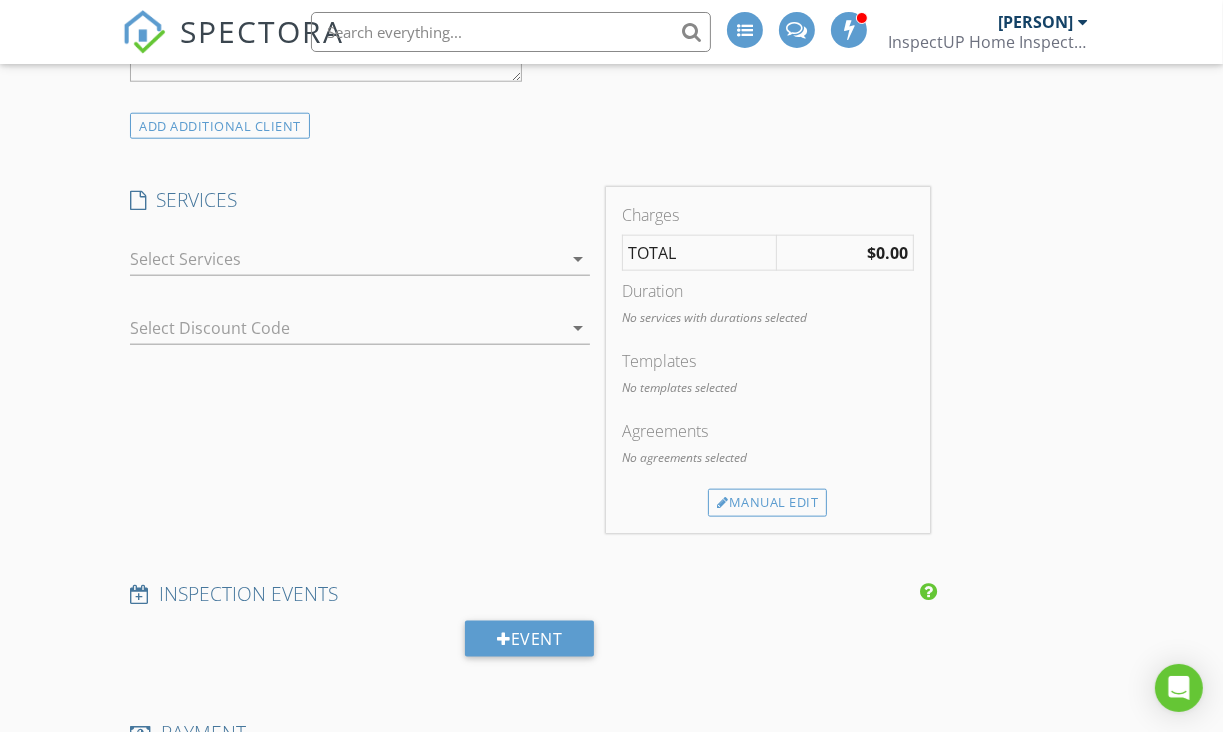 scroll, scrollTop: 1747, scrollLeft: 0, axis: vertical 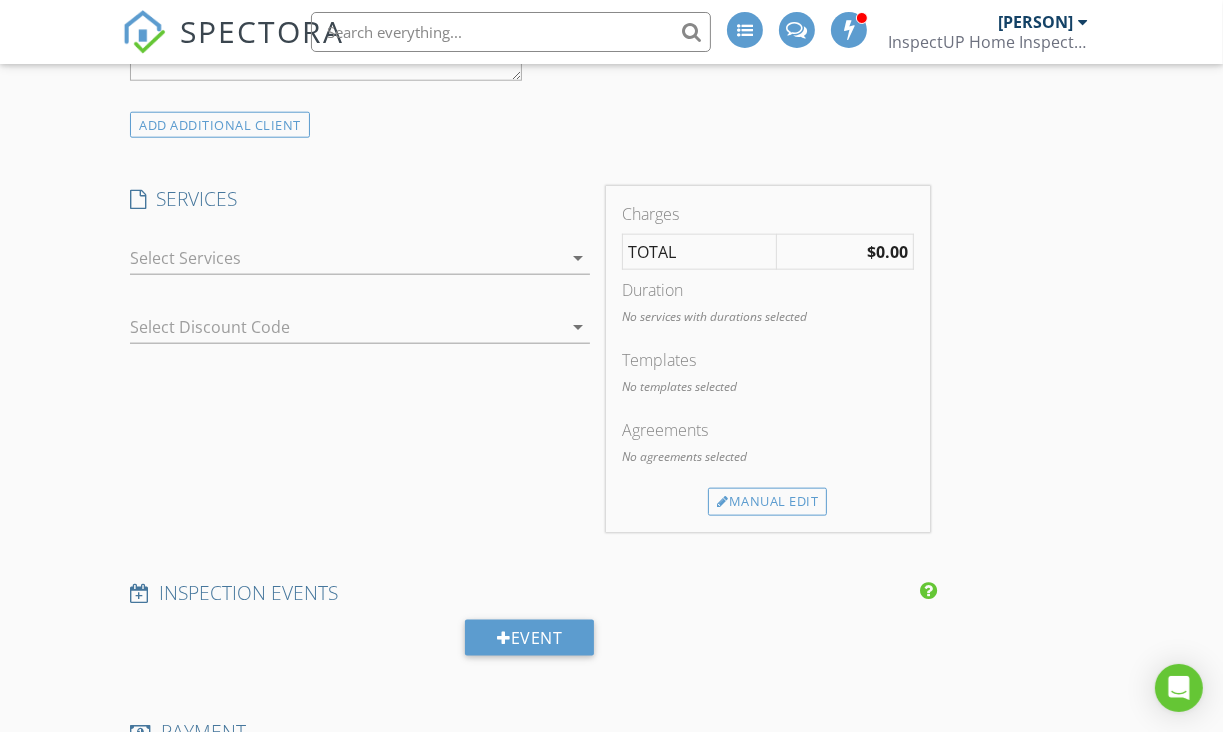 click at bounding box center [346, 258] 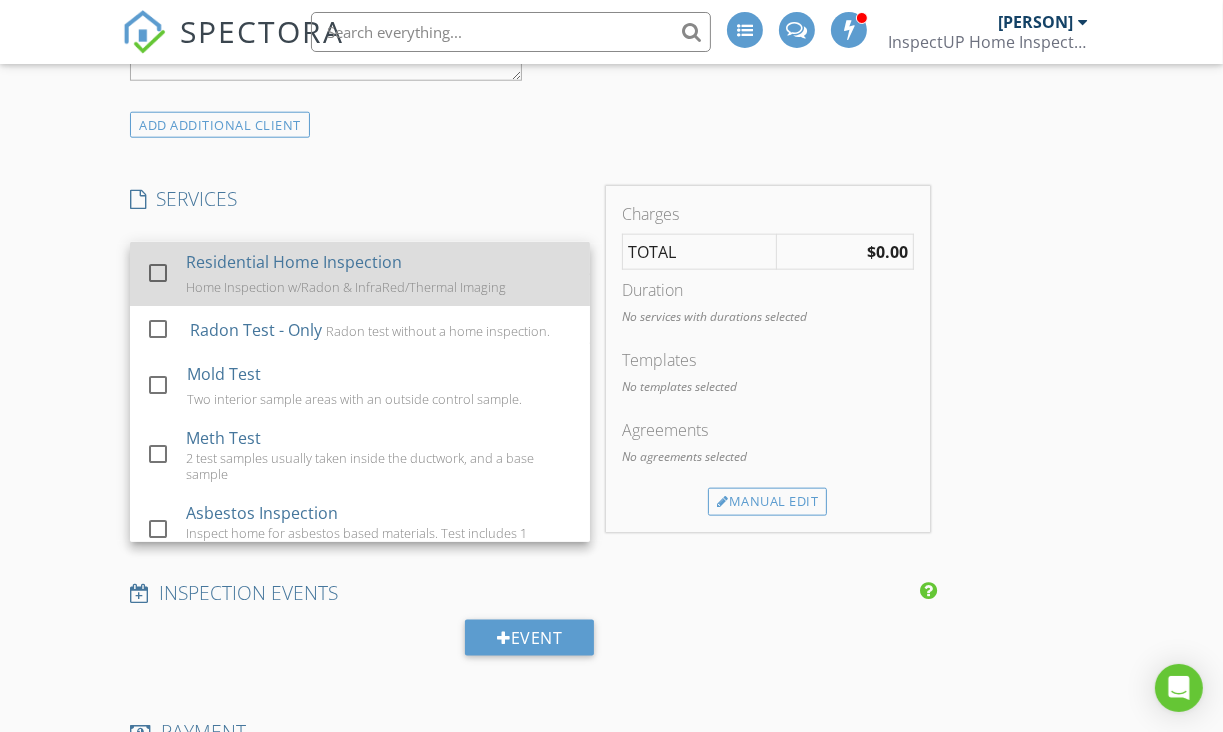 click on "Residential Home Inspection" at bounding box center [294, 262] 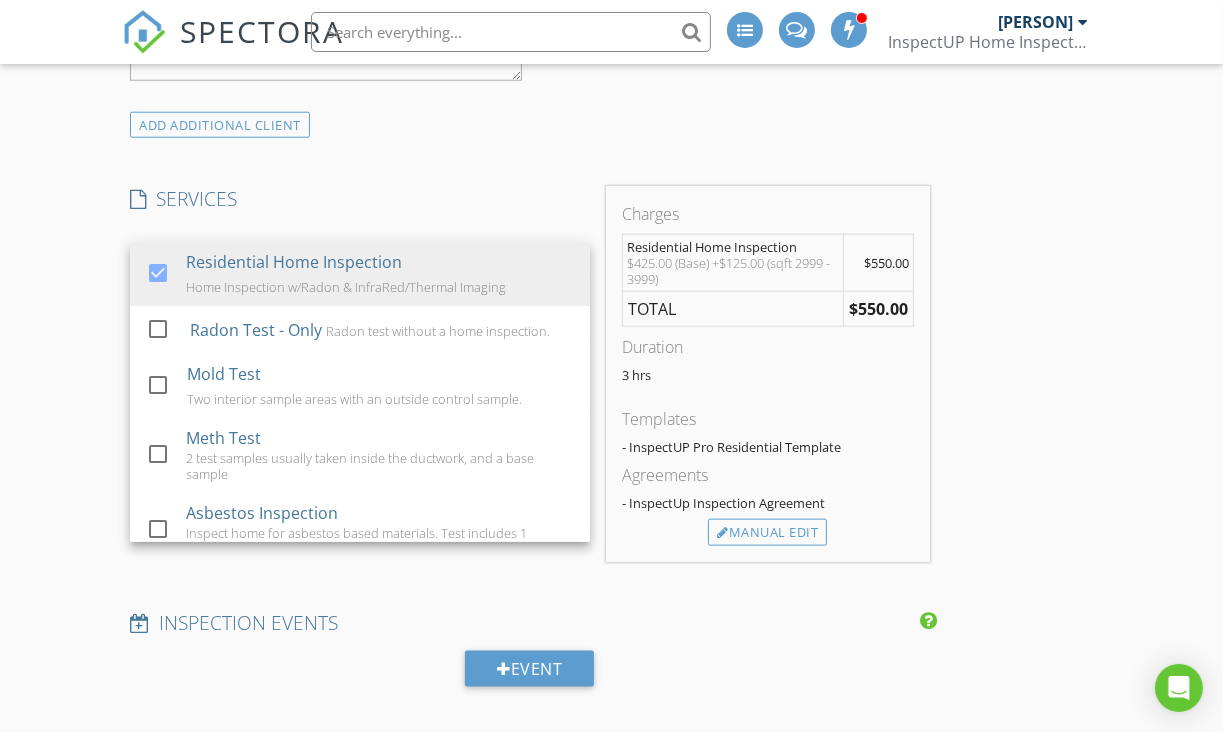 click on "New Inspection
INSPECTOR(S)
check_box_outline_blank   Jensen Paterson     check_box   Andrew Eaton   PRIMARY   Andrew Eaton arrow_drop_down   check_box_outline_blank Andrew Eaton specifically requested
Date/Time
07/10/2025 9:00 AM
Location
Address Search       Address 3973 E Hudson Wy   Unit   City Eagle Mountain   State UT   Zip 84005   County Utah     Square Feet 3531   Year Built 2017   Foundation Basement arrow_drop_down     Andrew Eaton     4.0 miles     (11 minutes)
client
check_box Enable Client CC email for this inspection   Client Search     check_box_outline_blank Client is a Company/Organization     First Name   Last Name   Email   CC Email   Phone   Address   City   State   Zip     Tags         Notes   Private Notes
ADD ADDITIONAL client
SERVICES
check_box" at bounding box center (611, 445) 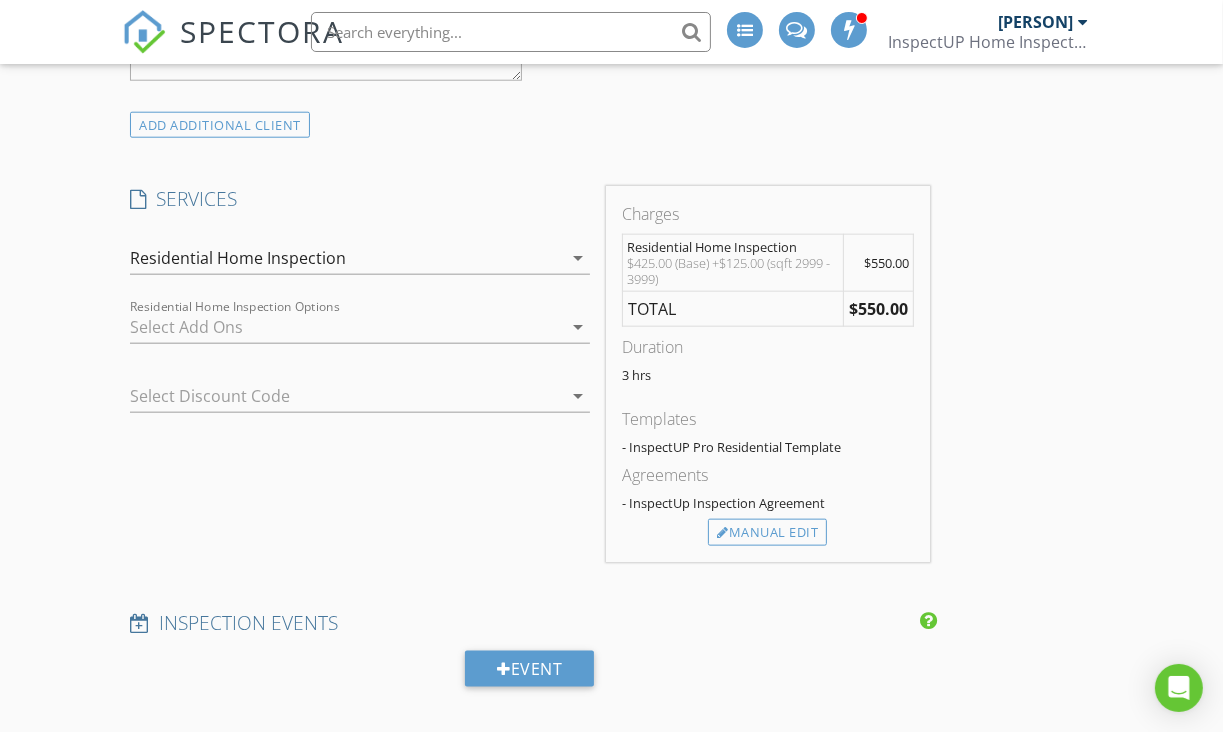 click at bounding box center (346, 327) 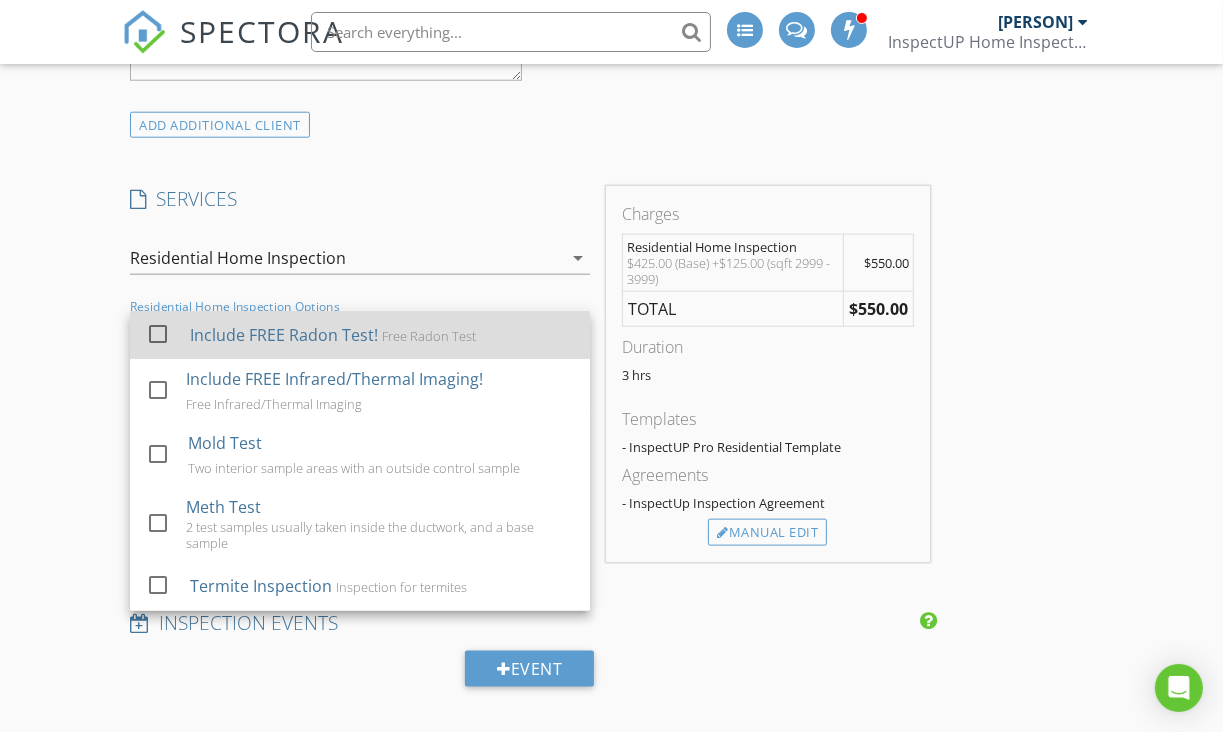 click at bounding box center [158, 334] 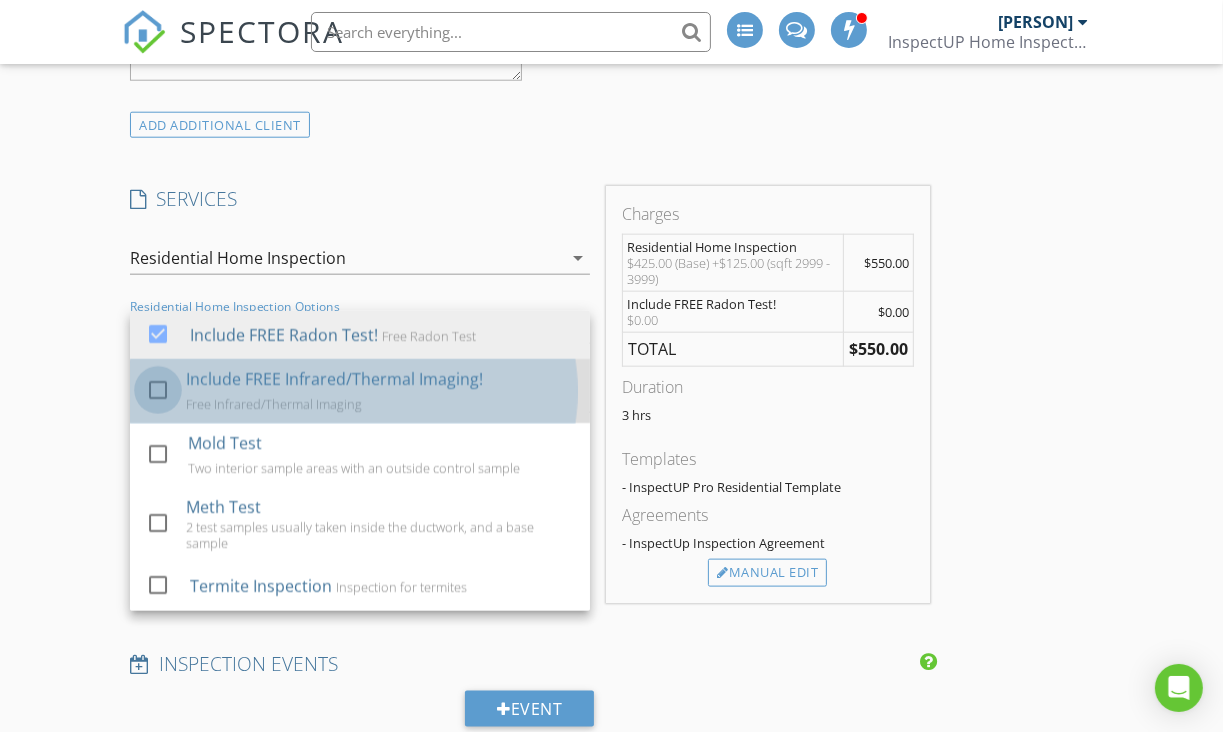 click at bounding box center (158, 334) 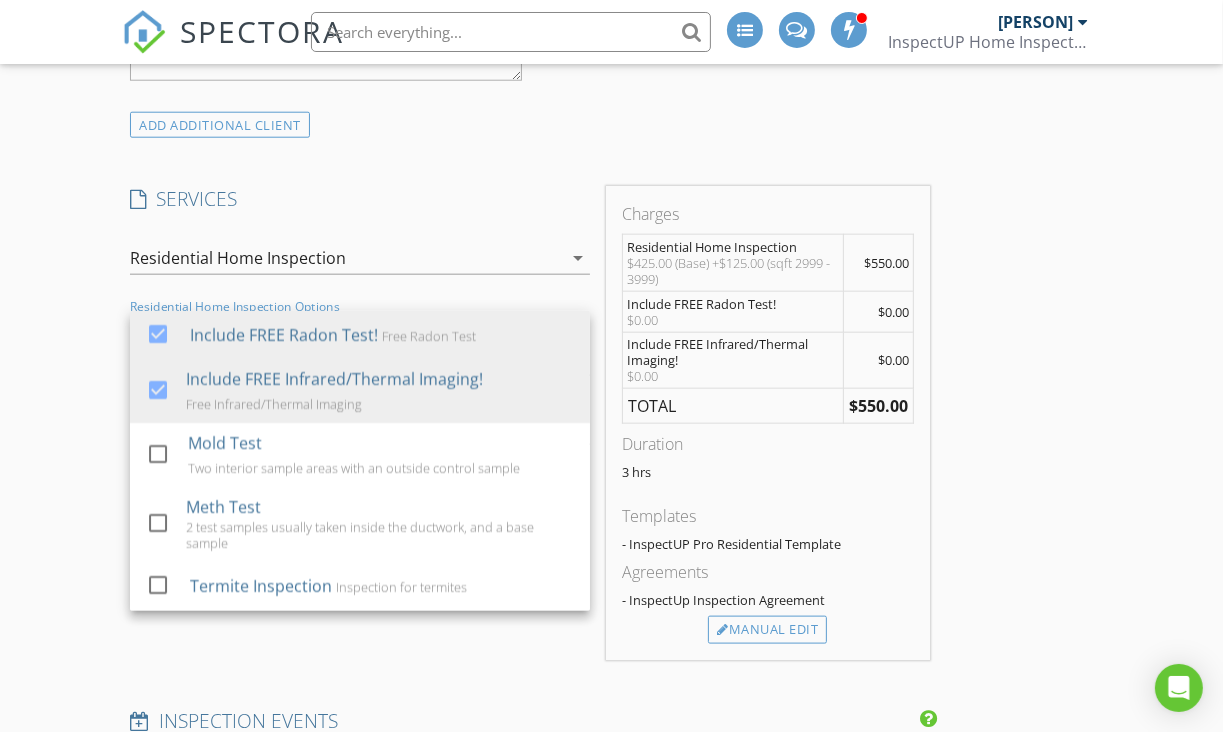 click on "New Inspection
INSPECTOR(S)
check_box_outline_blank   Jensen Paterson     check_box   Andrew Eaton   PRIMARY   Andrew Eaton arrow_drop_down   check_box_outline_blank Andrew Eaton specifically requested
Date/Time
07/10/2025 9:00 AM
Location
Address Search       Address 3973 E Hudson Wy   Unit   City Eagle Mountain   State UT   Zip 84005   County Utah     Square Feet 3531   Year Built 2017   Foundation Basement arrow_drop_down     Andrew Eaton     4.0 miles     (11 minutes)
client
check_box Enable Client CC email for this inspection   Client Search     check_box_outline_blank Client is a Company/Organization     First Name   Last Name   Email   CC Email   Phone   Address   City   State   Zip     Tags         Notes   Private Notes
ADD ADDITIONAL client
SERVICES
check_box" at bounding box center [611, 494] 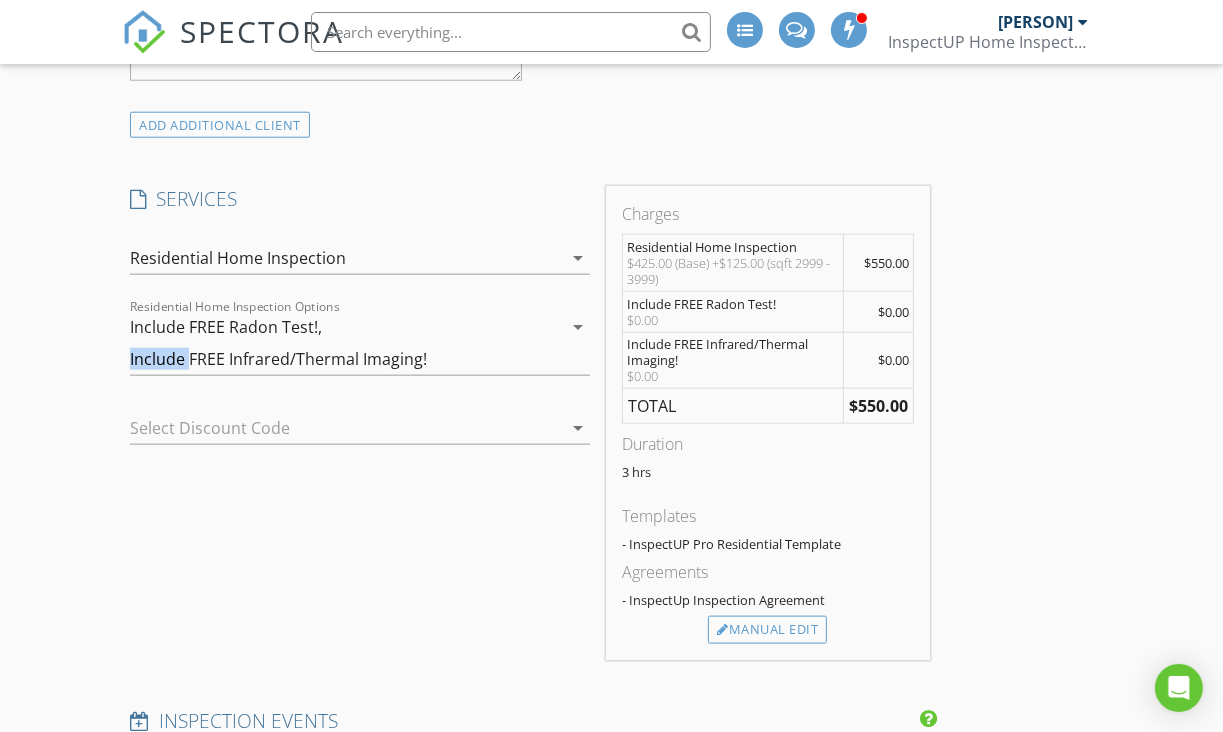 click on "New Inspection
INSPECTOR(S)
check_box_outline_blank   Jensen Paterson     check_box   Andrew Eaton   PRIMARY   Andrew Eaton arrow_drop_down   check_box_outline_blank Andrew Eaton specifically requested
Date/Time
07/10/2025 9:00 AM
Location
Address Search       Address 3973 E Hudson Wy   Unit   City Eagle Mountain   State UT   Zip 84005   County Utah     Square Feet 3531   Year Built 2017   Foundation Basement arrow_drop_down     Andrew Eaton     4.0 miles     (11 minutes)
client
check_box Enable Client CC email for this inspection   Client Search     check_box_outline_blank Client is a Company/Organization     First Name   Last Name   Email   CC Email   Phone   Address   City   State   Zip     Tags         Notes   Private Notes
ADD ADDITIONAL client
SERVICES
check_box" at bounding box center (611, 494) 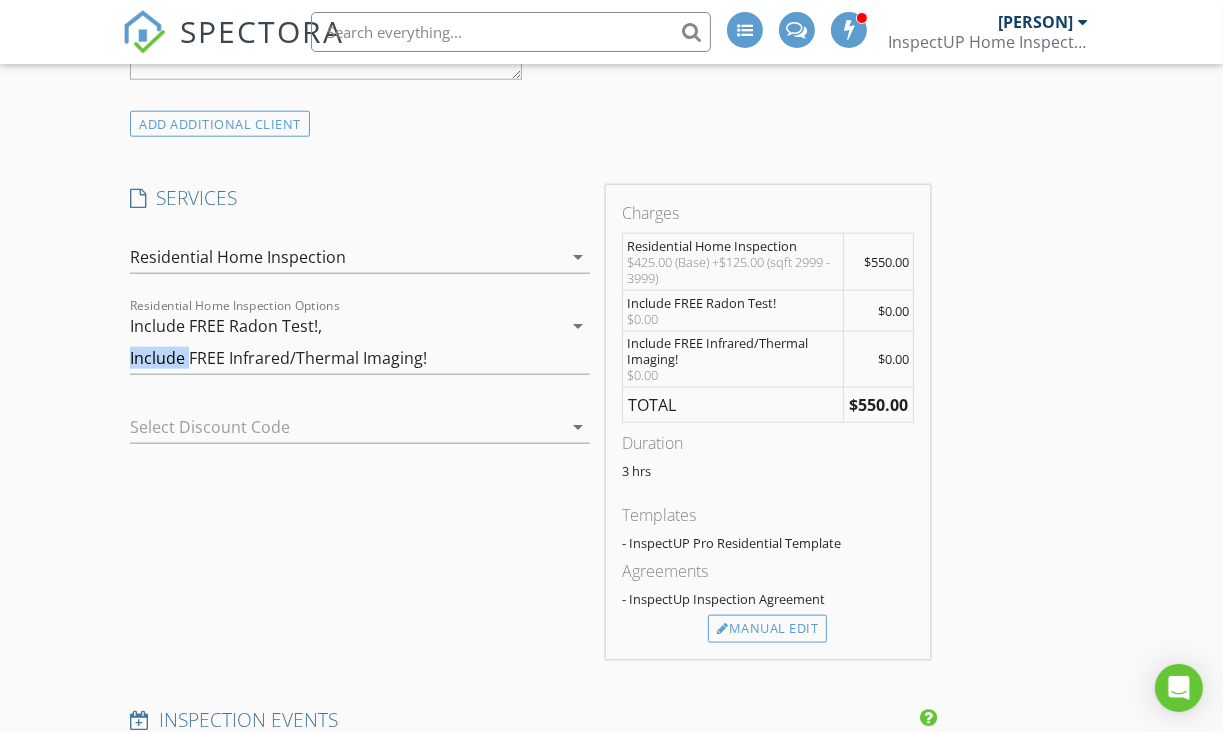 click on "New Inspection
INSPECTOR(S)
check_box_outline_blank   Jensen Paterson     check_box   Andrew Eaton   PRIMARY   Andrew Eaton arrow_drop_down   check_box_outline_blank Andrew Eaton specifically requested
Date/Time
07/10/2025 9:00 AM
Location
Address Search       Address 3973 E Hudson Wy   Unit   City Eagle Mountain   State UT   Zip 84005   County Utah     Square Feet 3531   Year Built 2017   Foundation Basement arrow_drop_down     Andrew Eaton     4.0 miles     (11 minutes)
client
check_box Enable Client CC email for this inspection   Client Search     check_box_outline_blank Client is a Company/Organization     First Name   Last Name   Email   CC Email   Phone   Address   City   State   Zip     Tags         Notes   Private Notes
ADD ADDITIONAL client
SERVICES
check_box" at bounding box center [611, 493] 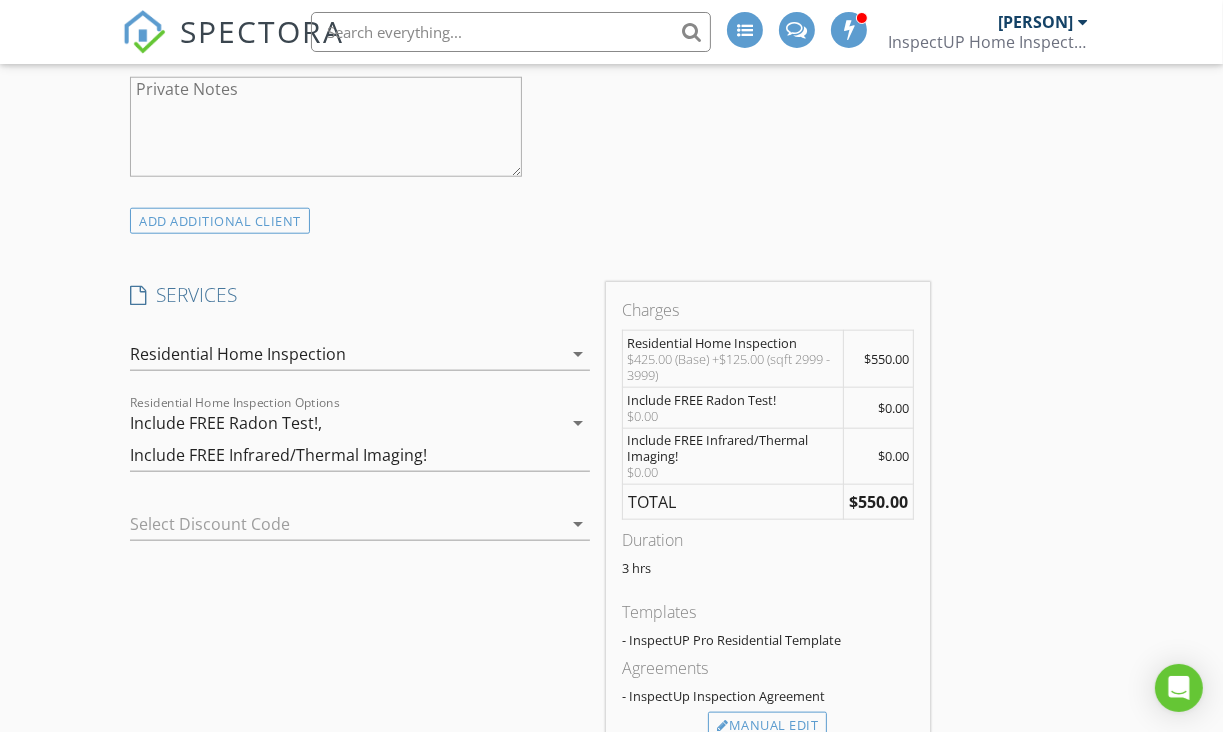 scroll, scrollTop: 1637, scrollLeft: 0, axis: vertical 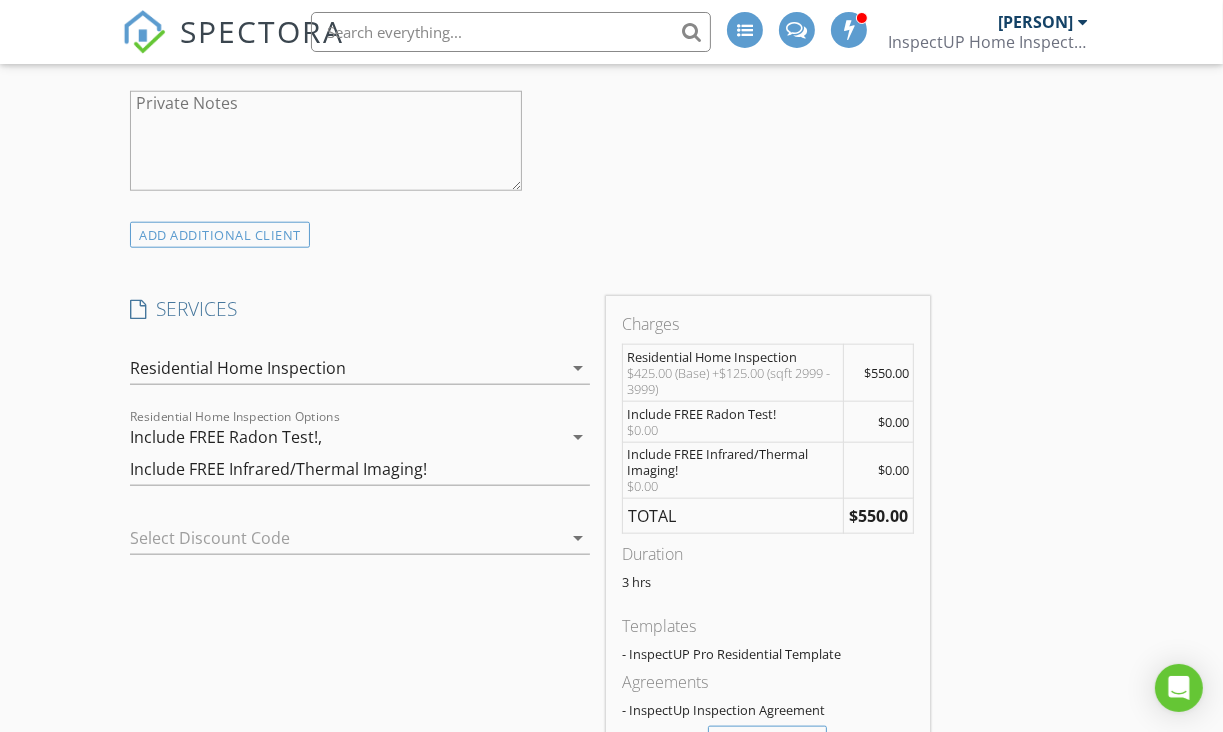 click on "Include FREE Radon Test!,  Include FREE Infrared/Thermal Imaging!" at bounding box center (346, 453) 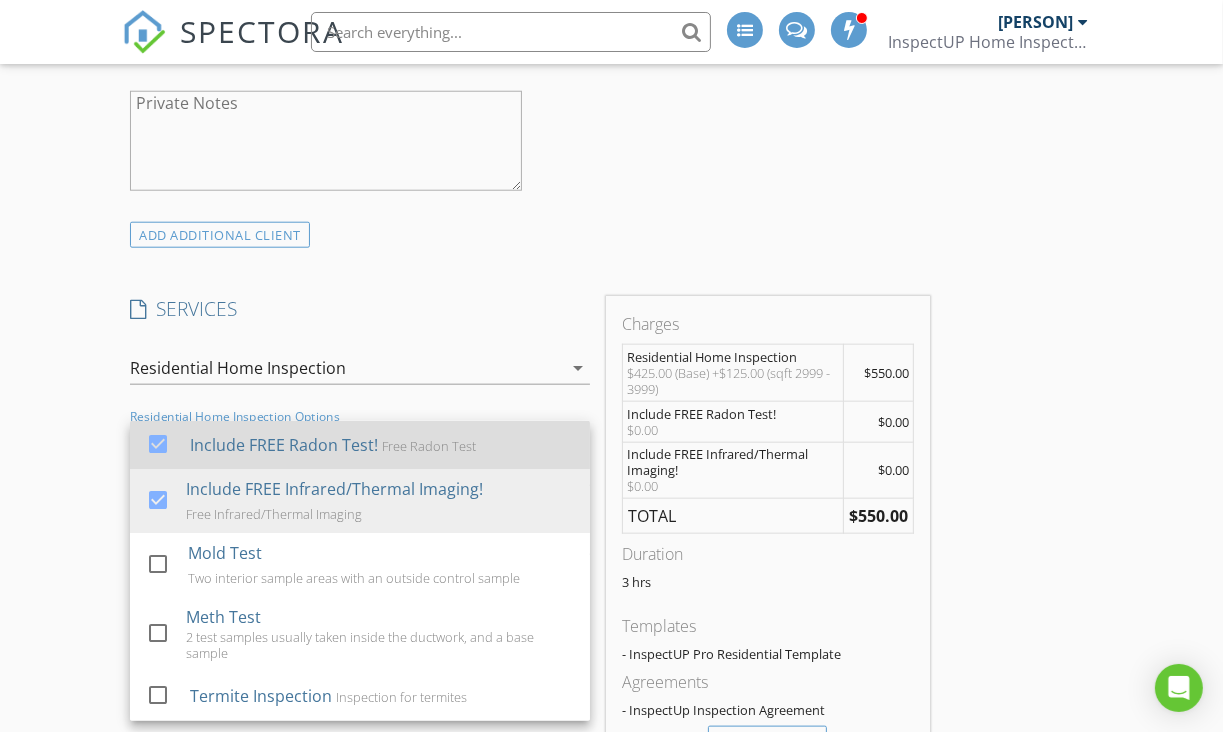 click at bounding box center (158, 444) 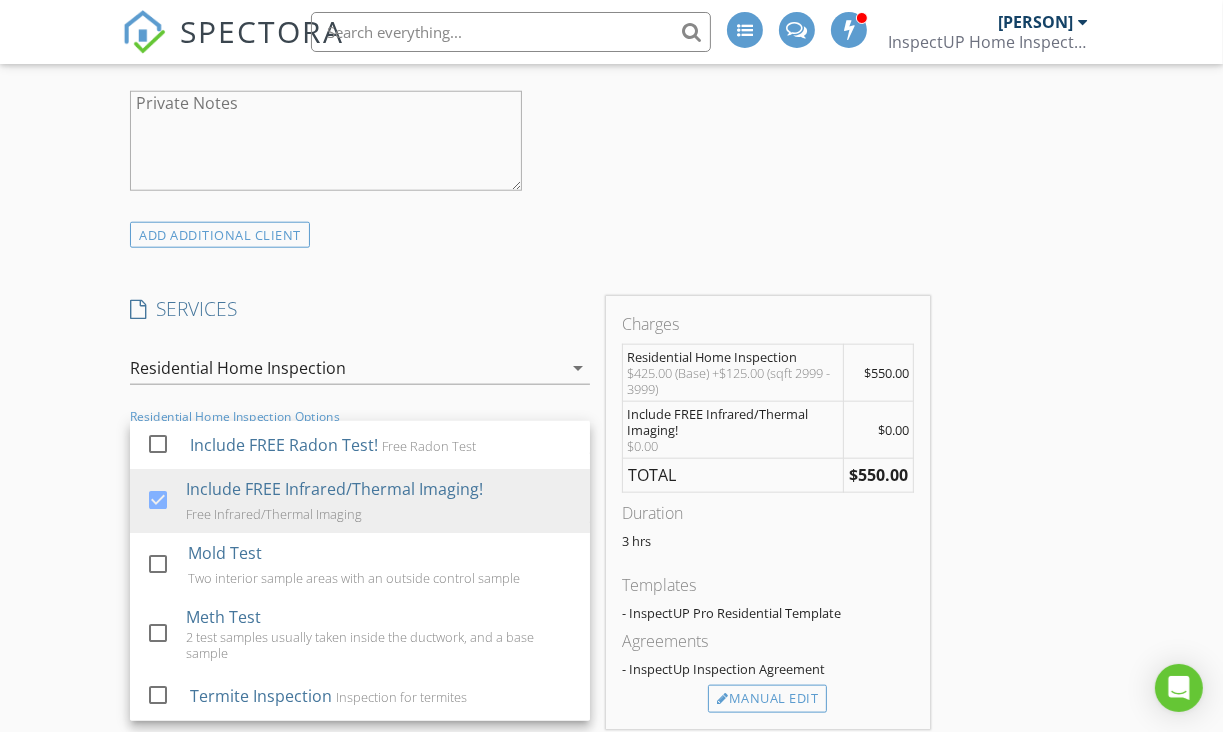 click on "New Inspection
INSPECTOR(S)
check_box_outline_blank   Jensen Paterson     check_box   Andrew Eaton   PRIMARY   Andrew Eaton arrow_drop_down   check_box_outline_blank Andrew Eaton specifically requested
Date/Time
07/10/2025 9:00 AM
Location
Address Search       Address 3973 E Hudson Wy   Unit   City Eagle Mountain   State UT   Zip 84005   County Utah     Square Feet 3531   Year Built 2017   Foundation Basement arrow_drop_down     Andrew Eaton     4.0 miles     (11 minutes)
client
check_box Enable Client CC email for this inspection   Client Search     check_box_outline_blank Client is a Company/Organization     First Name   Last Name   Email   CC Email   Phone   Address   City   State   Zip     Tags         Notes   Private Notes
ADD ADDITIONAL client
SERVICES
check_box" at bounding box center (611, 583) 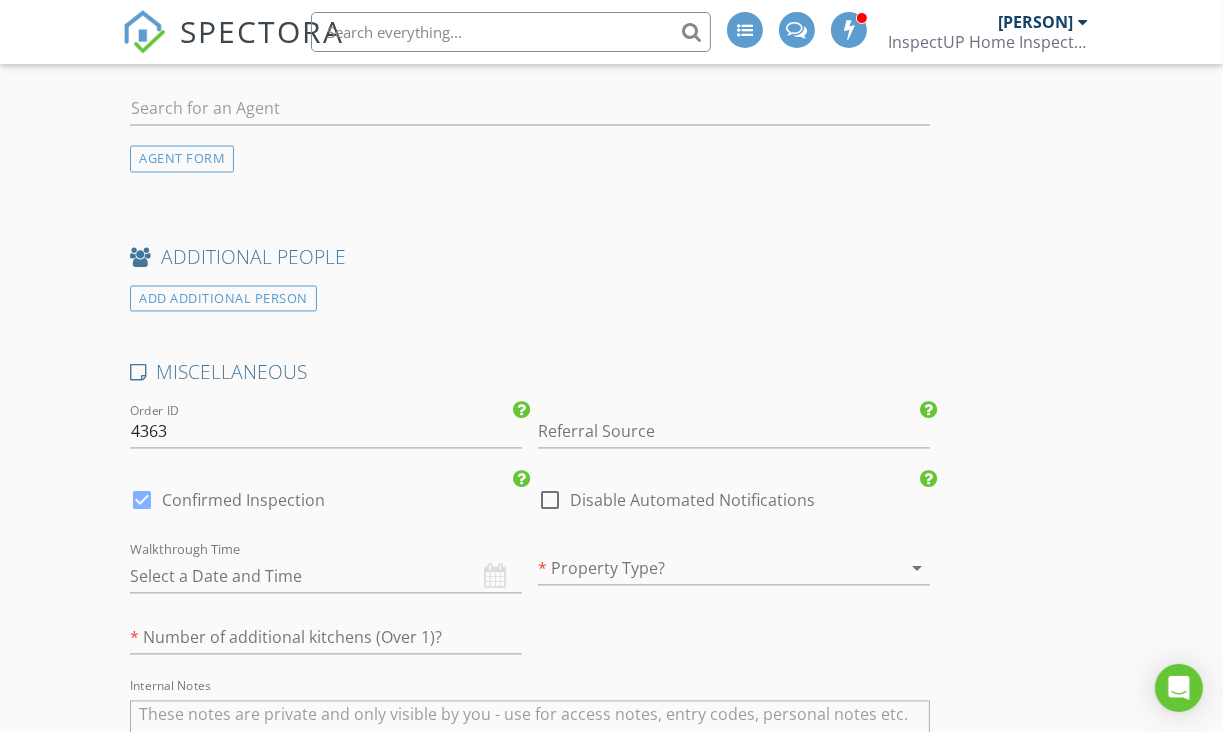 scroll, scrollTop: 3003, scrollLeft: 0, axis: vertical 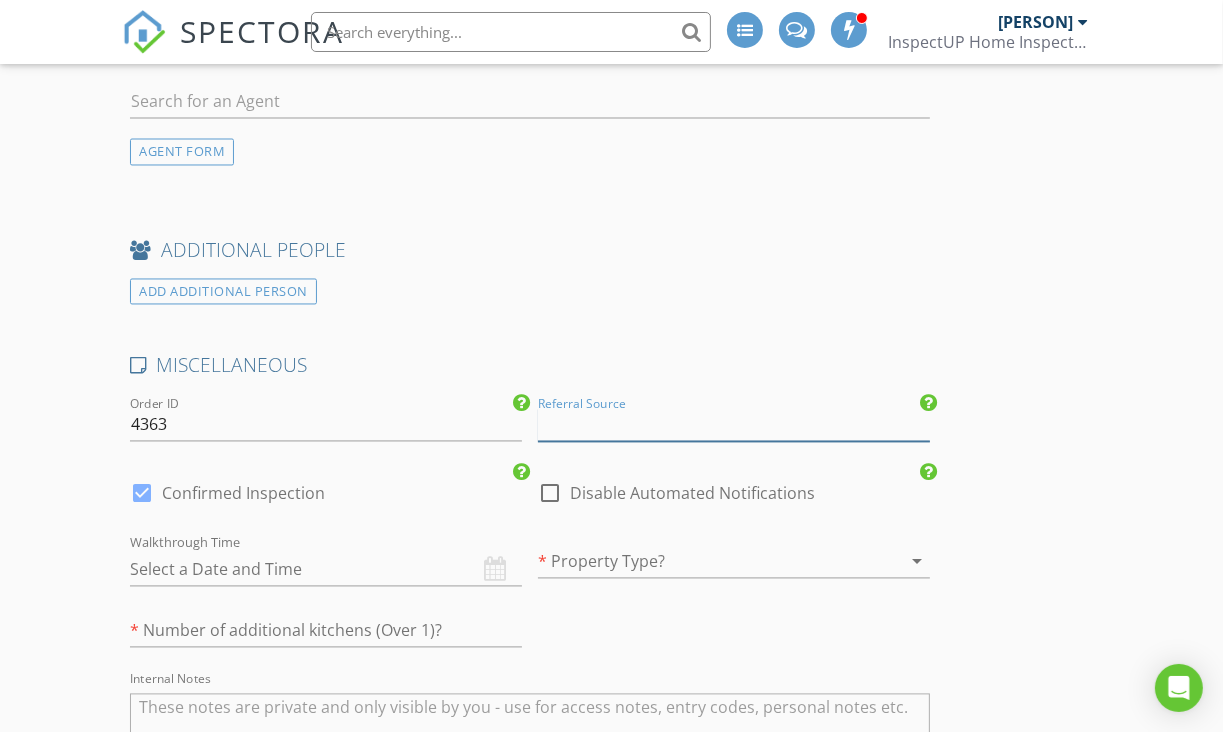 click at bounding box center (734, 425) 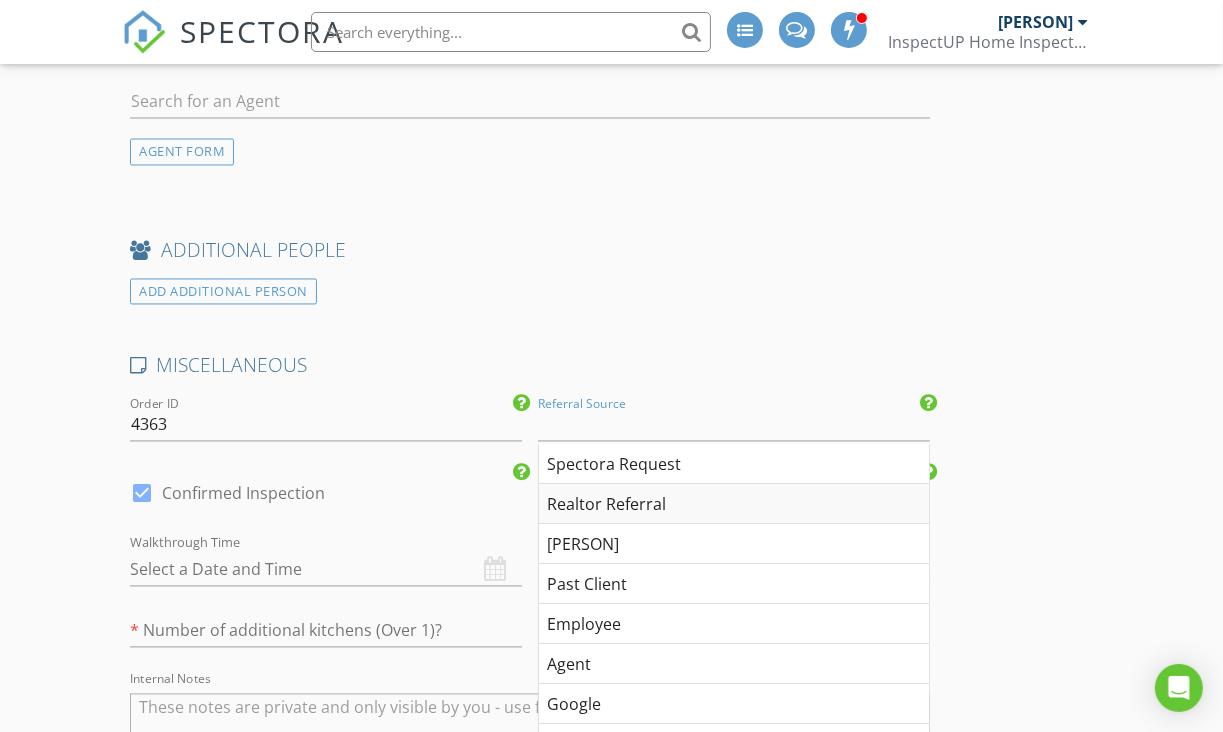 click on "Realtor Referral" at bounding box center [734, 505] 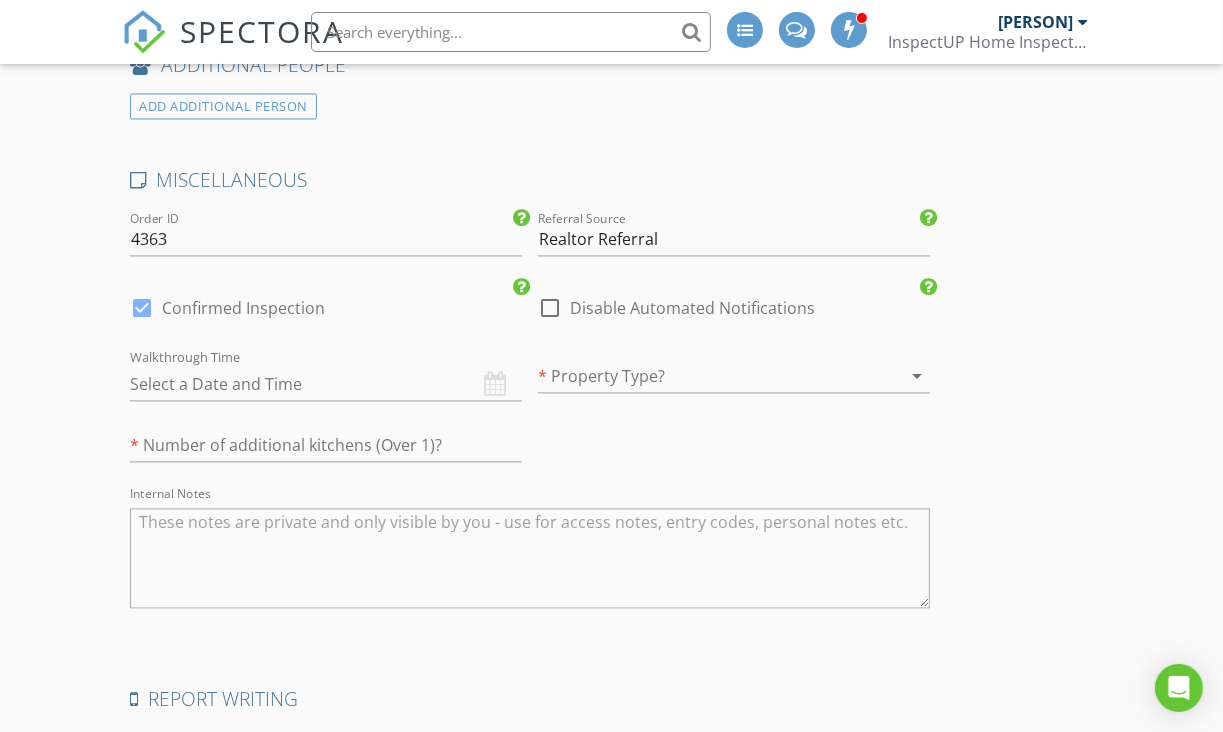 scroll, scrollTop: 3188, scrollLeft: 0, axis: vertical 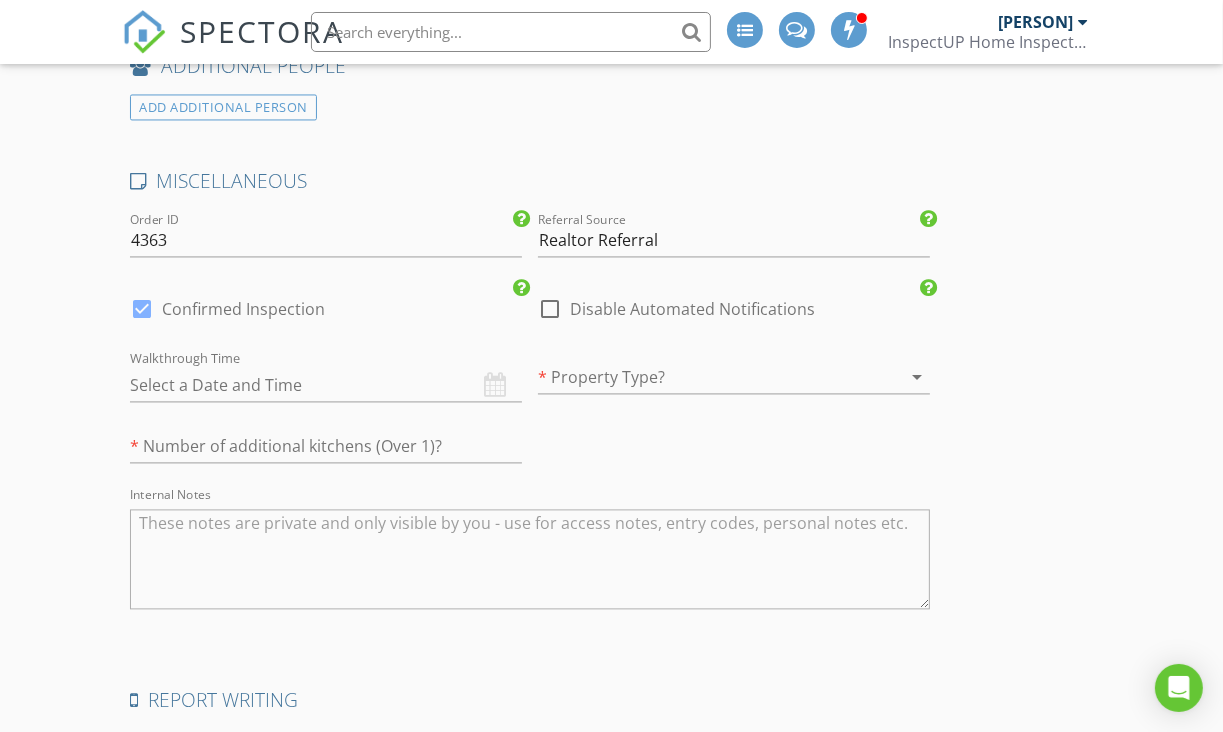click at bounding box center (706, 377) 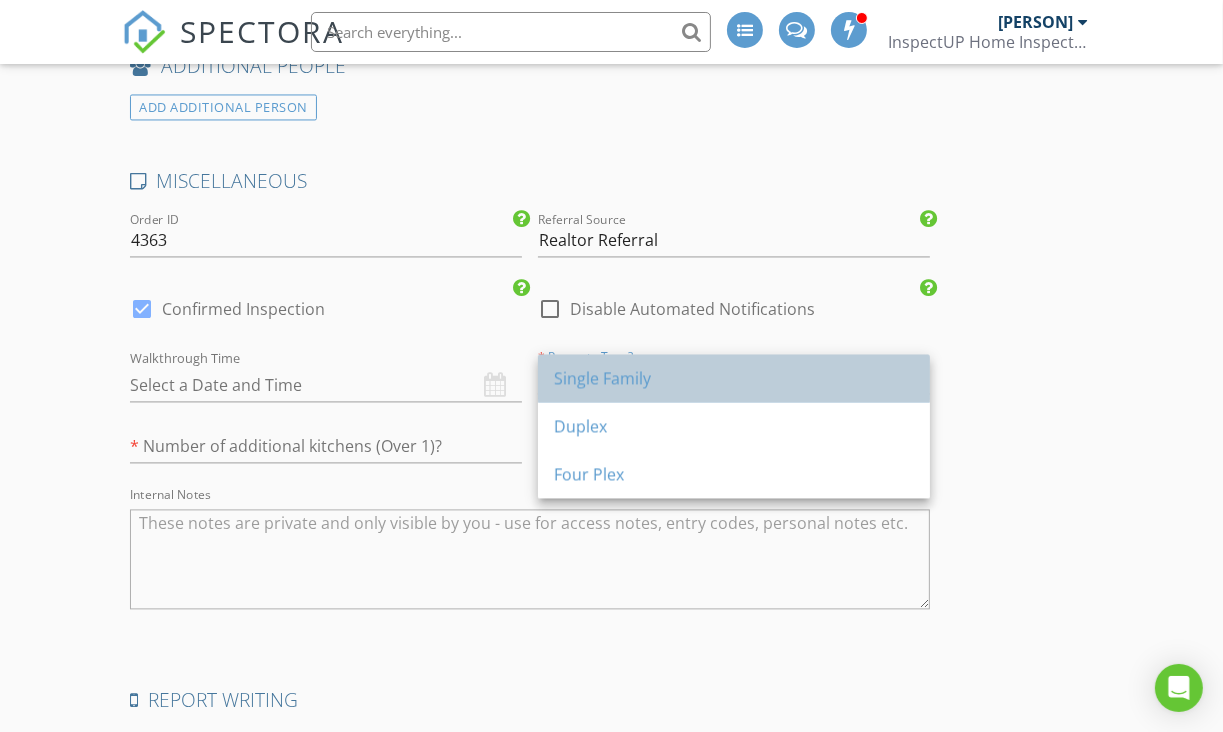 click on "Single Family" at bounding box center (734, 378) 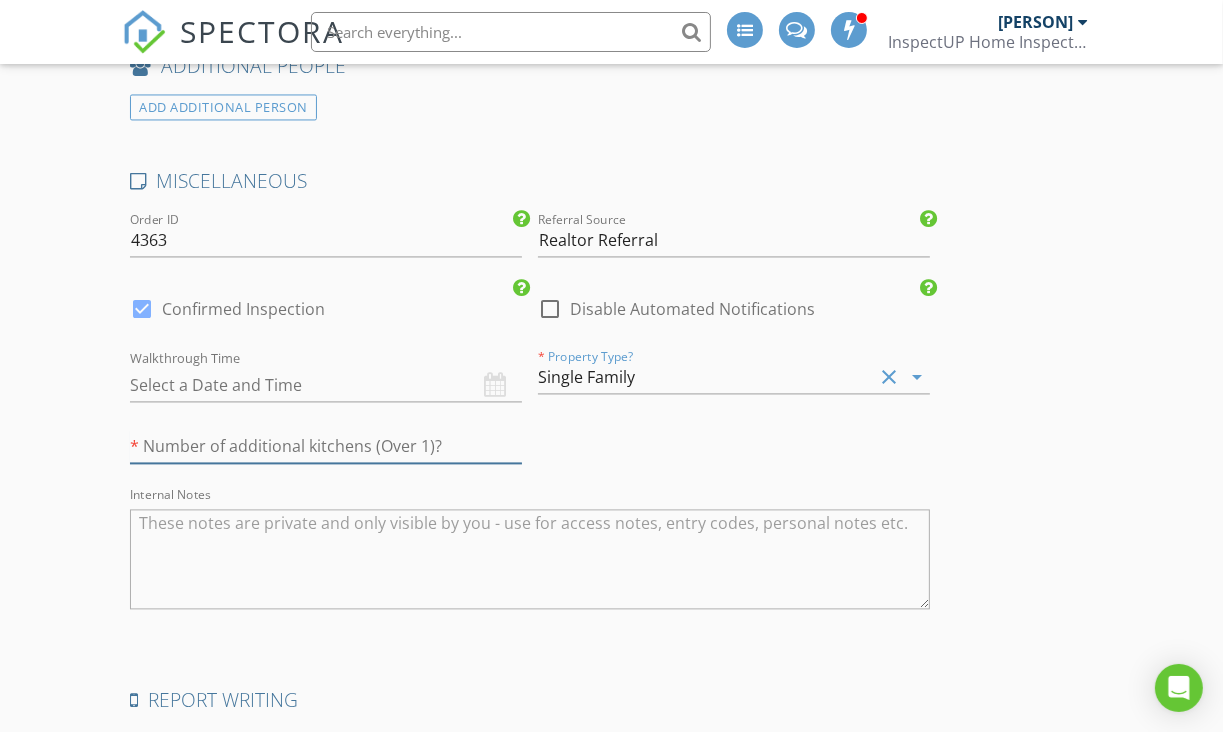 click at bounding box center [326, 446] 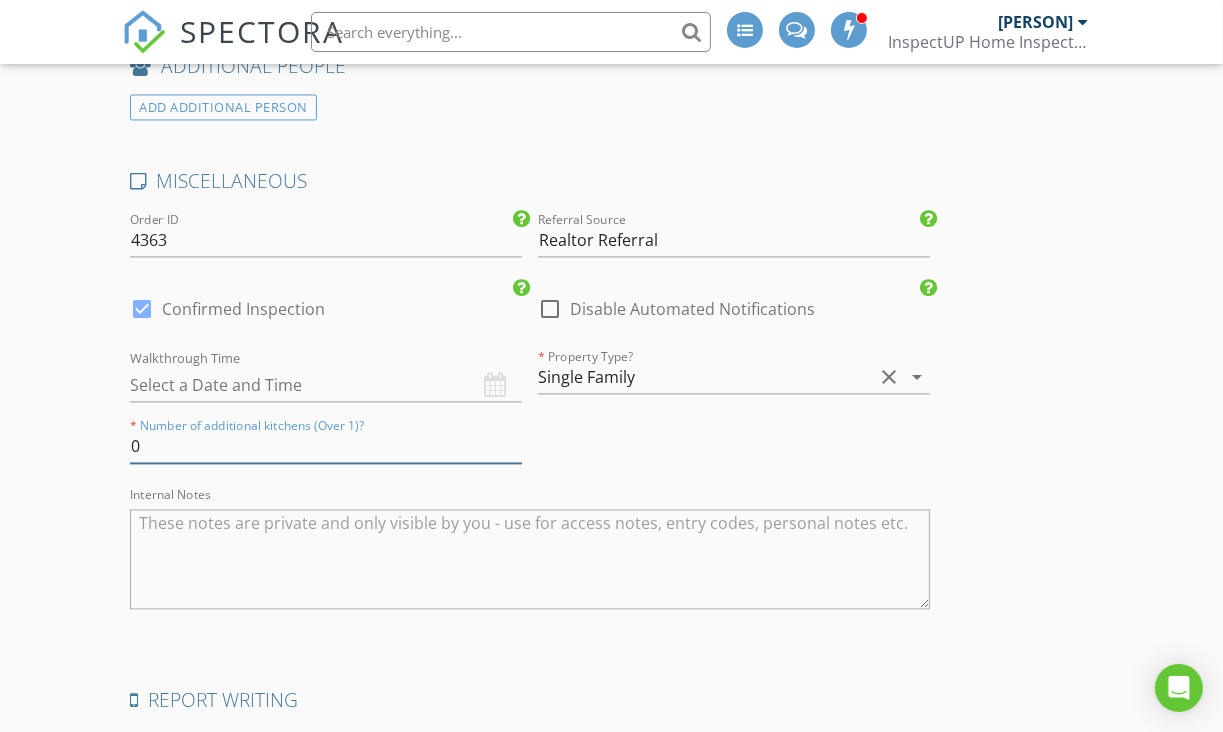 type on "0" 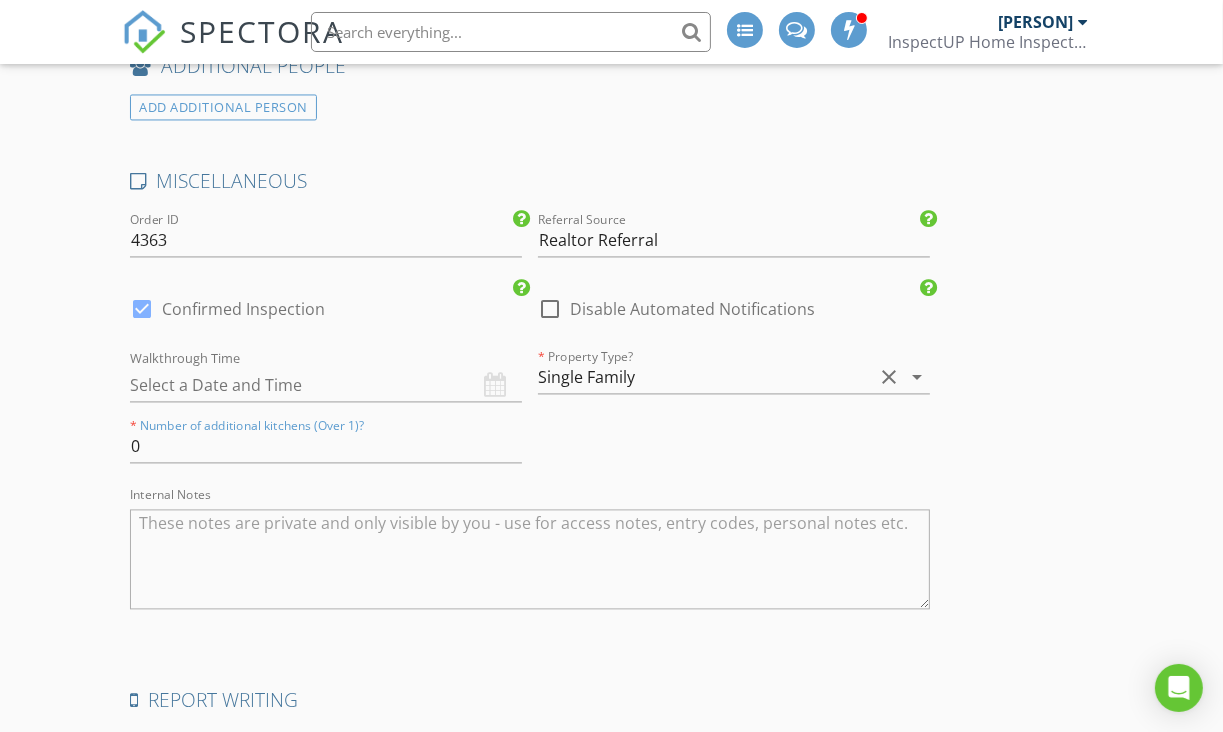 click on "New Inspection
INSPECTOR(S)
check_box_outline_blank   Jensen Paterson     check_box   Andrew Eaton   PRIMARY   Andrew Eaton arrow_drop_down   check_box_outline_blank Andrew Eaton specifically requested
Date/Time
07/10/2025 9:00 AM
Location
Address Search       Address 3973 E Hudson Wy   Unit   City Eagle Mountain   State UT   Zip 84005   County Utah     Square Feet 3531   Year Built 2017   Foundation Basement arrow_drop_down     Andrew Eaton     4.0 miles     (11 minutes)
client
check_box Enable Client CC email for this inspection   Client Search     check_box_outline_blank Client is a Company/Organization     First Name   Last Name   Email   CC Email   Phone   Address   City   State   Zip     Tags         Notes   Private Notes
ADD ADDITIONAL client
SERVICES
check_box" at bounding box center (611, -968) 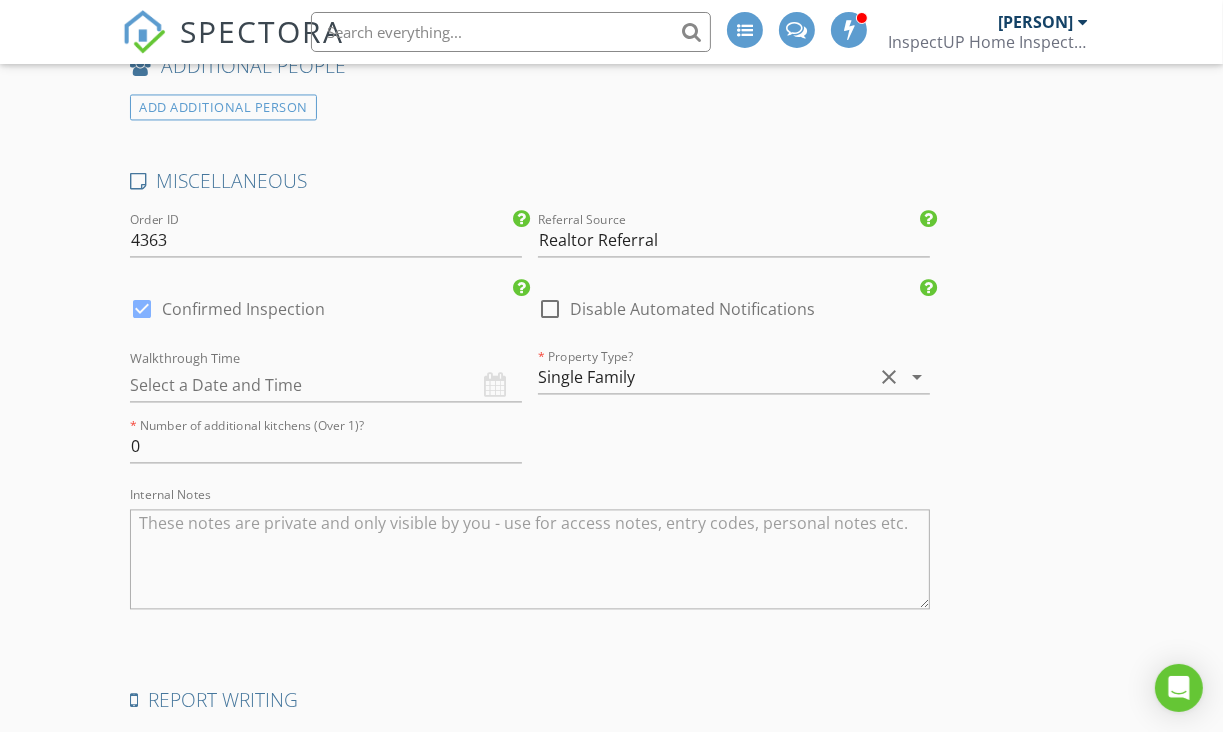 click at bounding box center (529, 559) 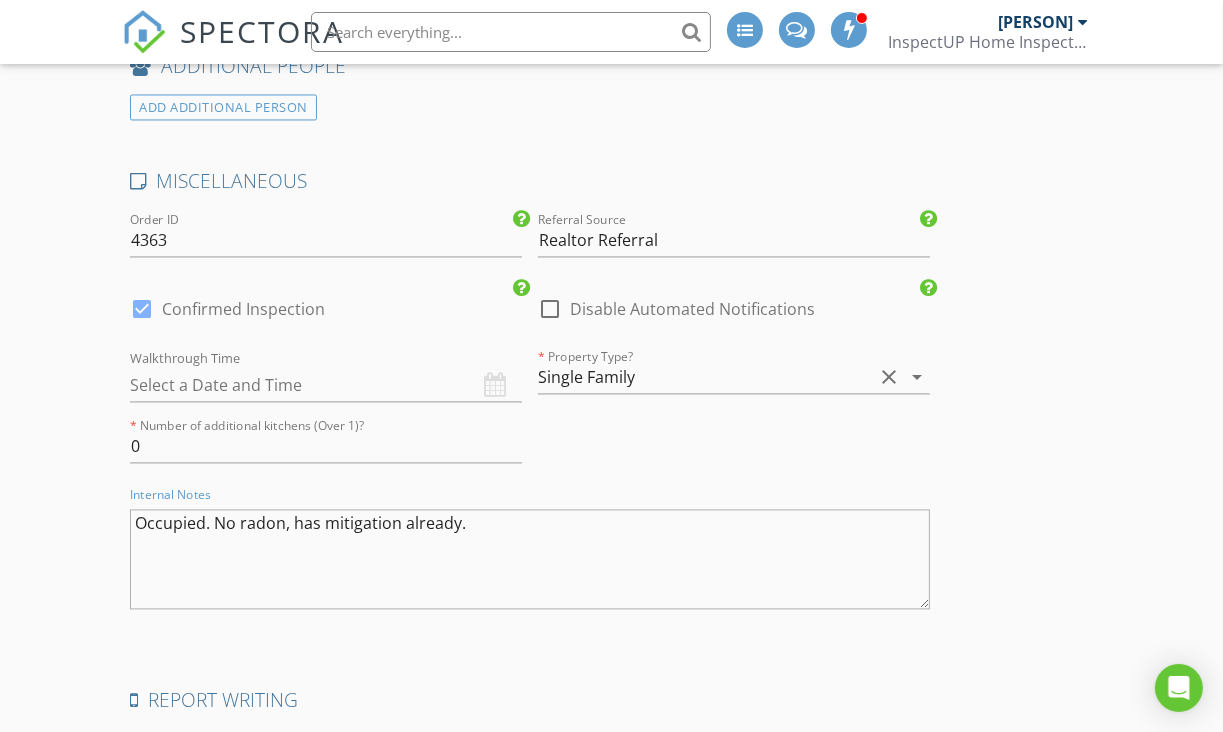 type on "Occupied. No radon, has mitigation already." 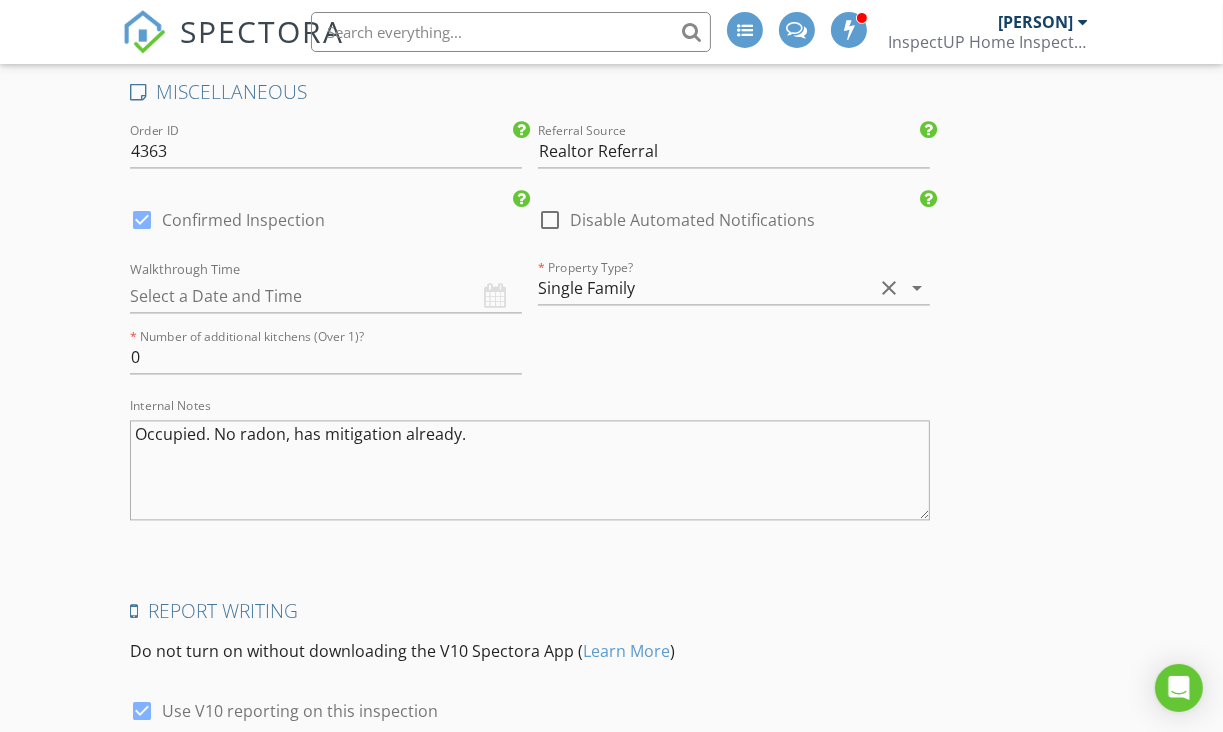 scroll, scrollTop: 3276, scrollLeft: 0, axis: vertical 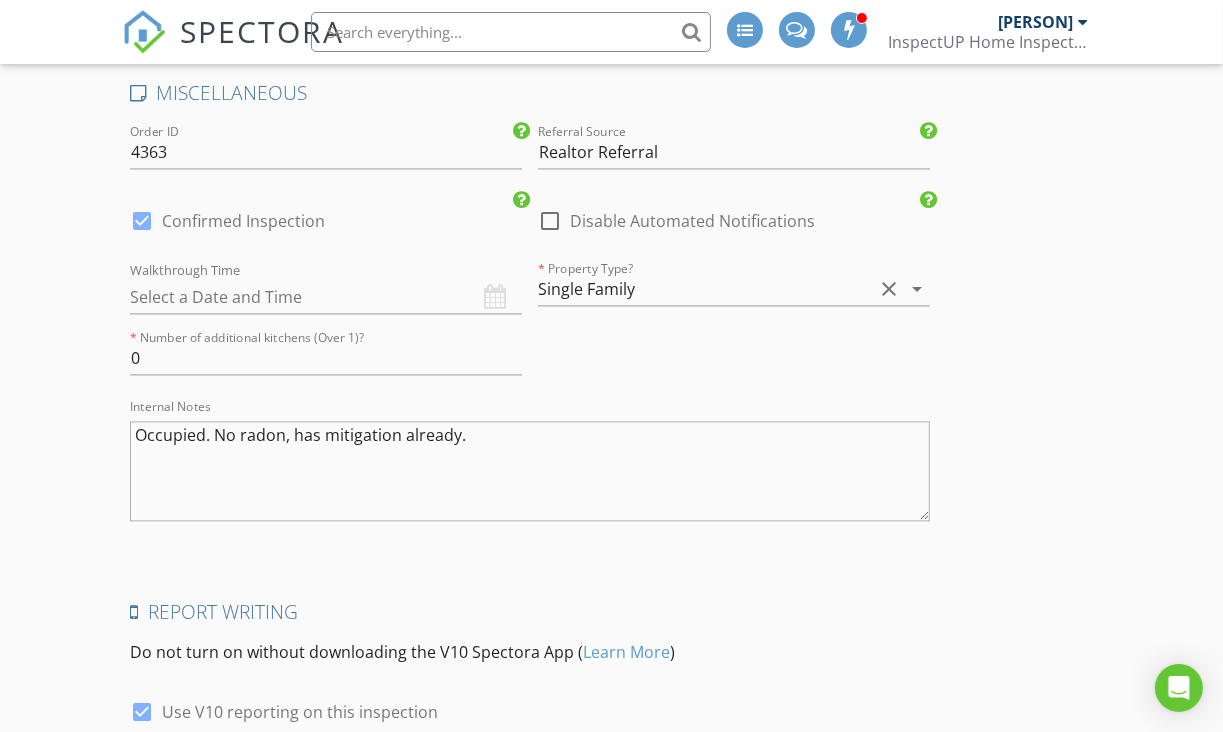 click at bounding box center (142, 221) 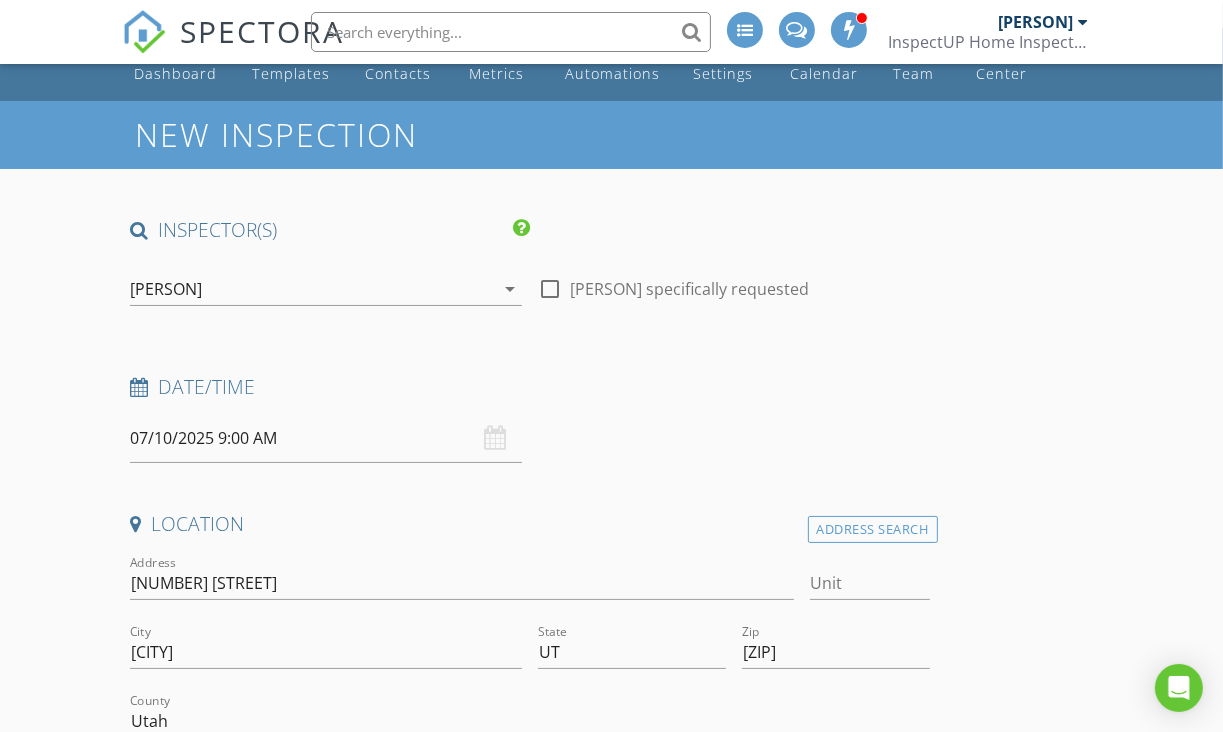 scroll, scrollTop: 34, scrollLeft: 0, axis: vertical 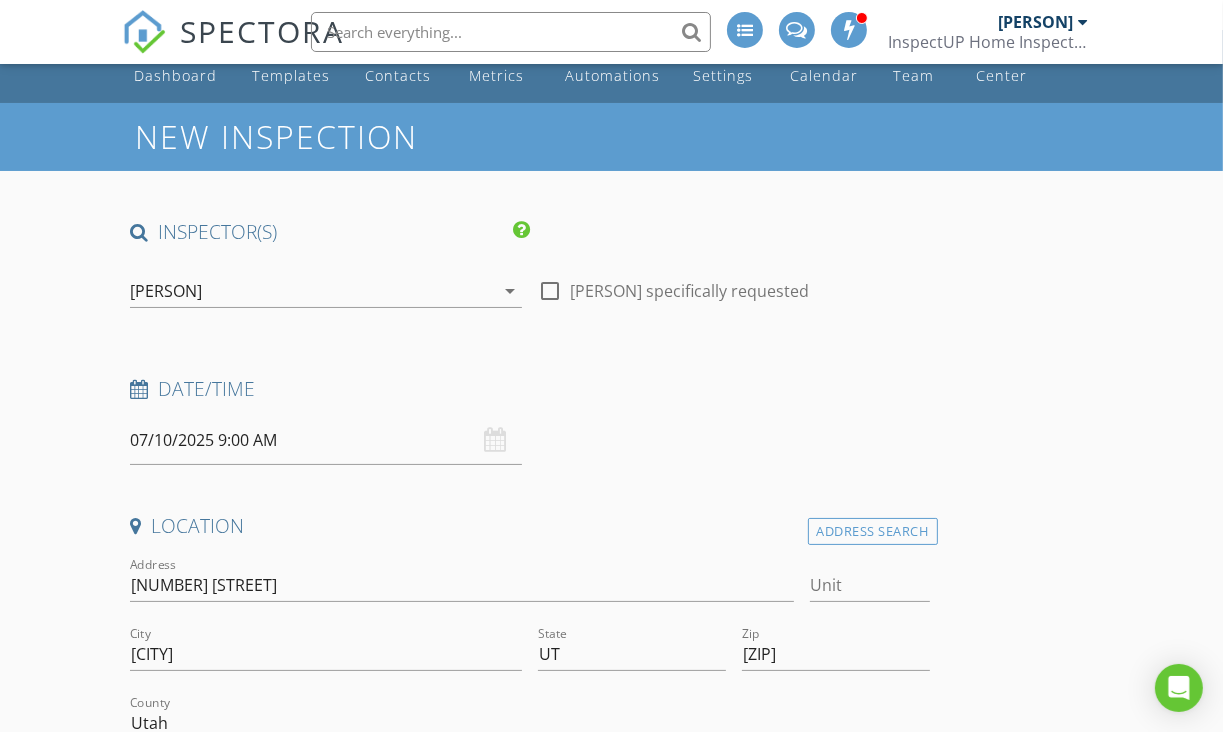click on "07/10/2025 9:00 AM" at bounding box center [326, 440] 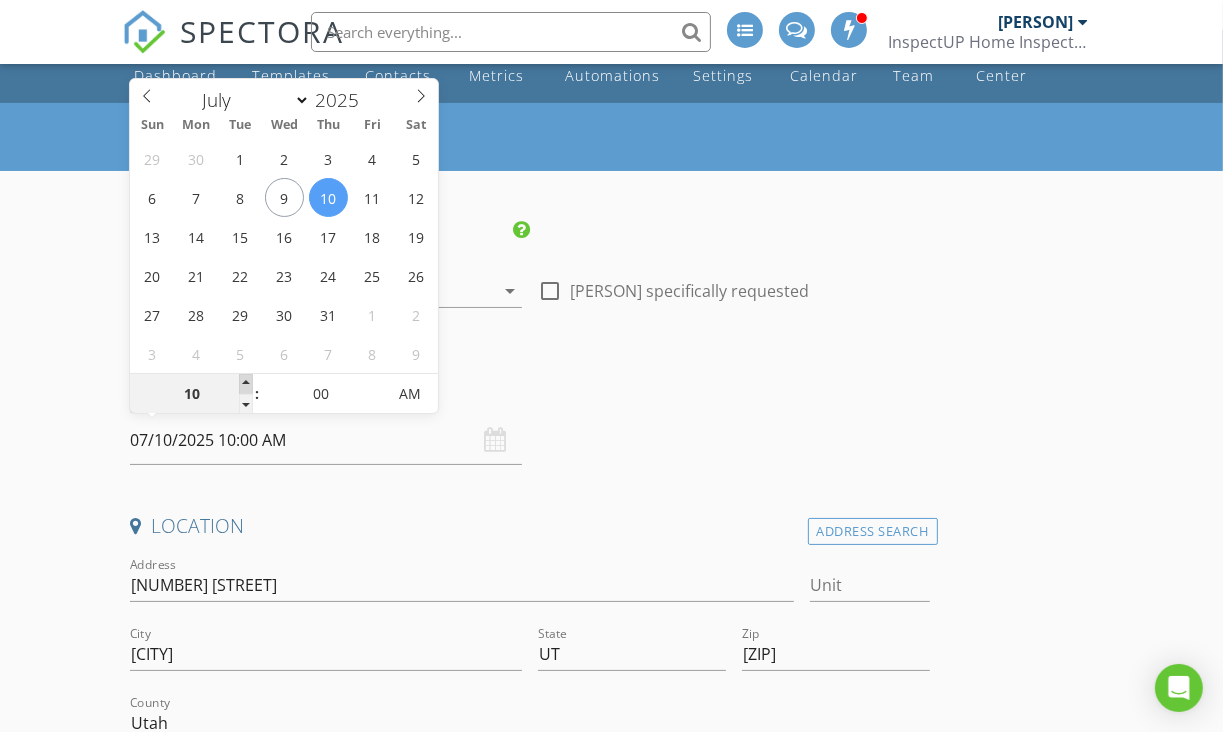 click at bounding box center (246, 384) 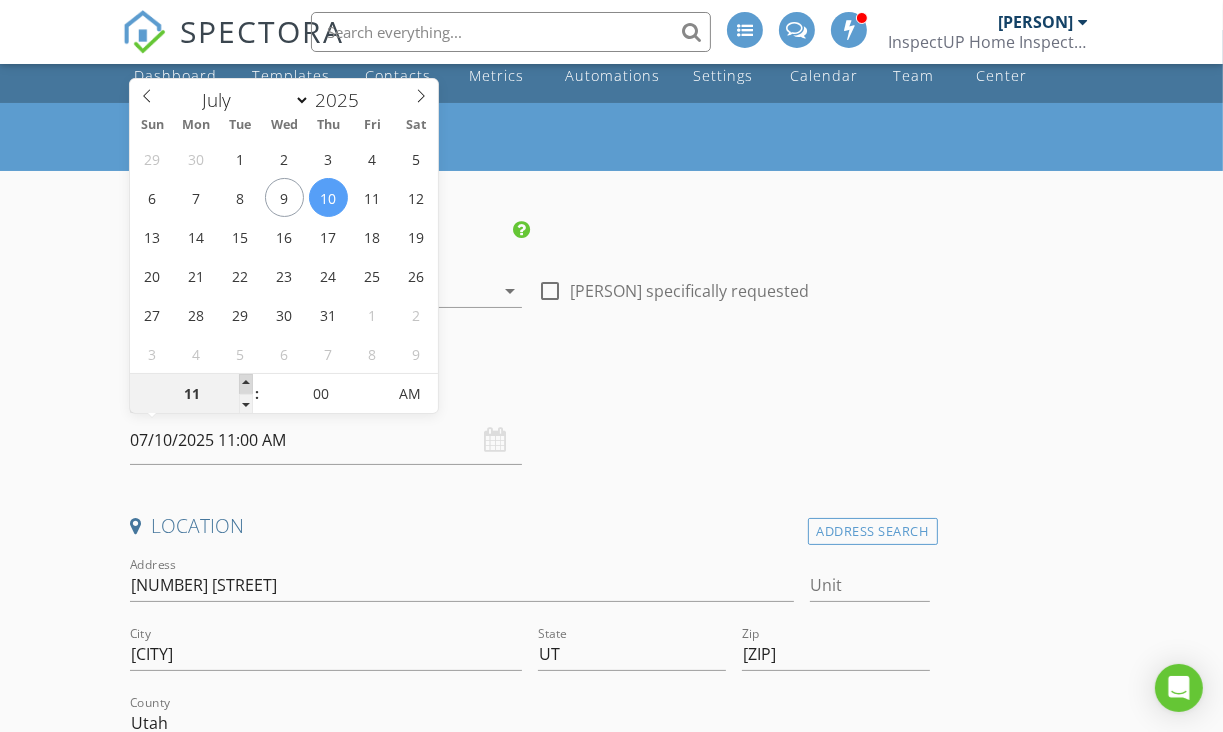 click at bounding box center (246, 384) 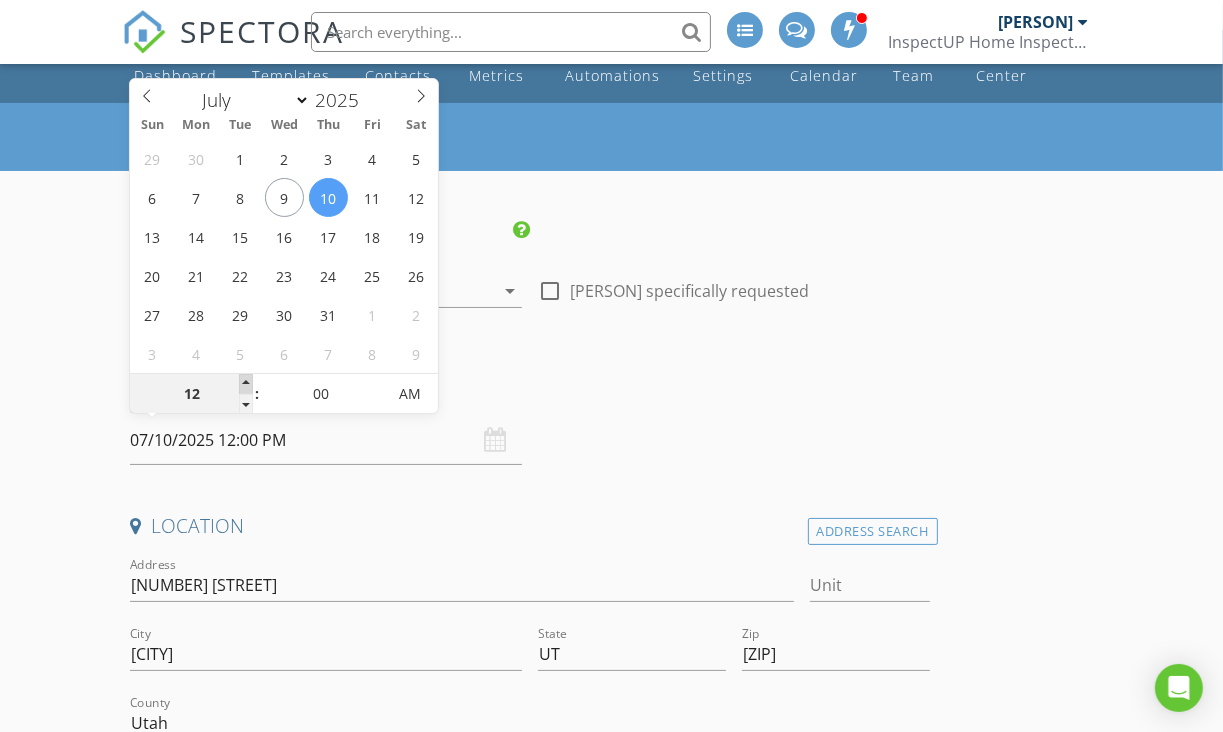 click at bounding box center (246, 384) 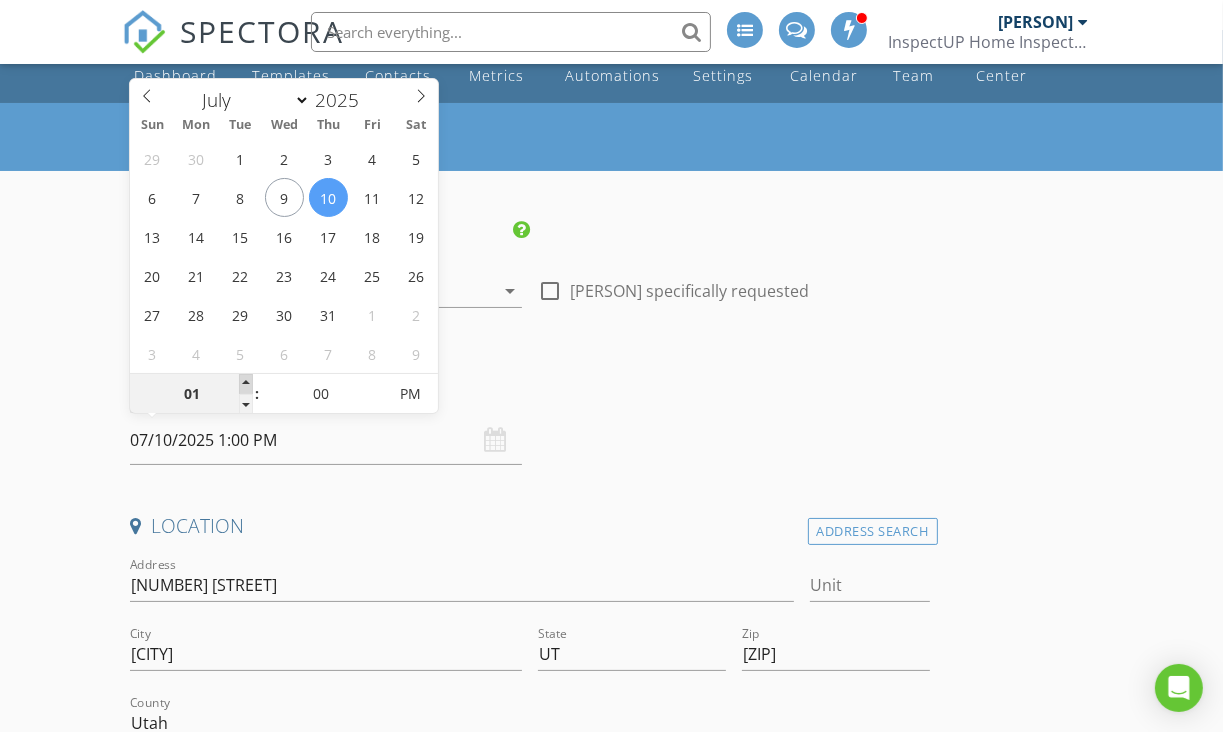 click at bounding box center [246, 384] 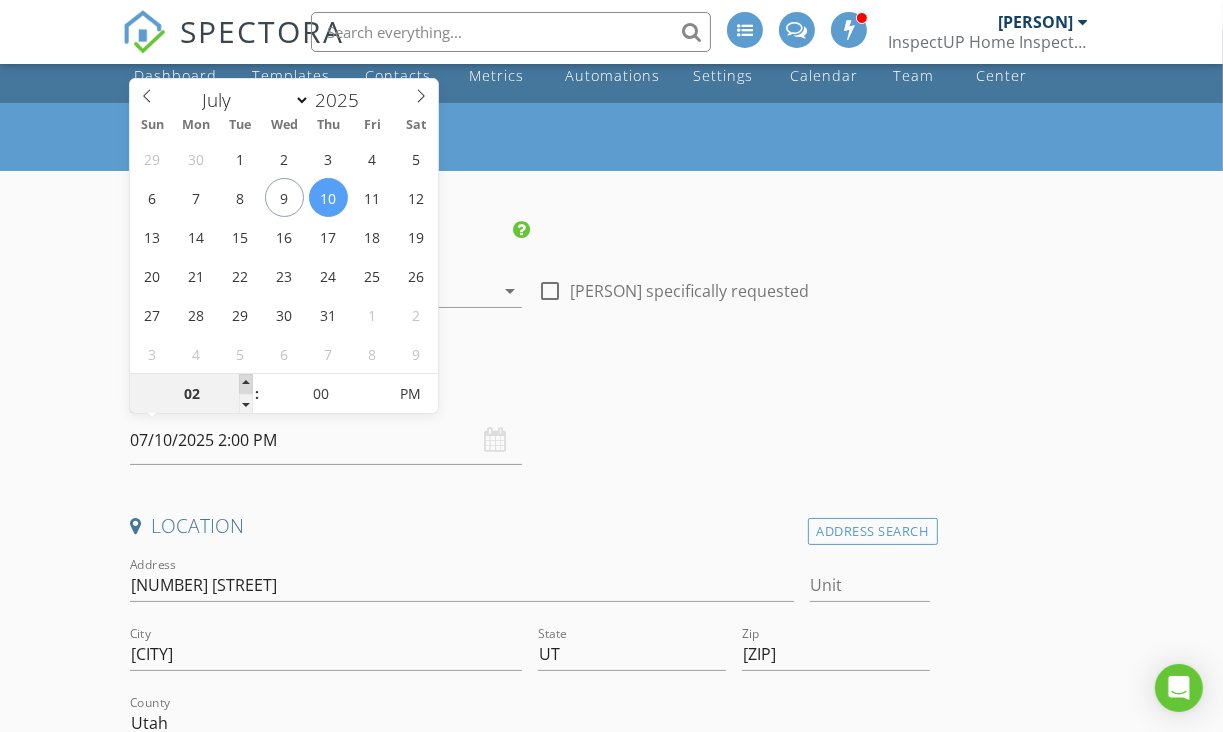 click at bounding box center [246, 384] 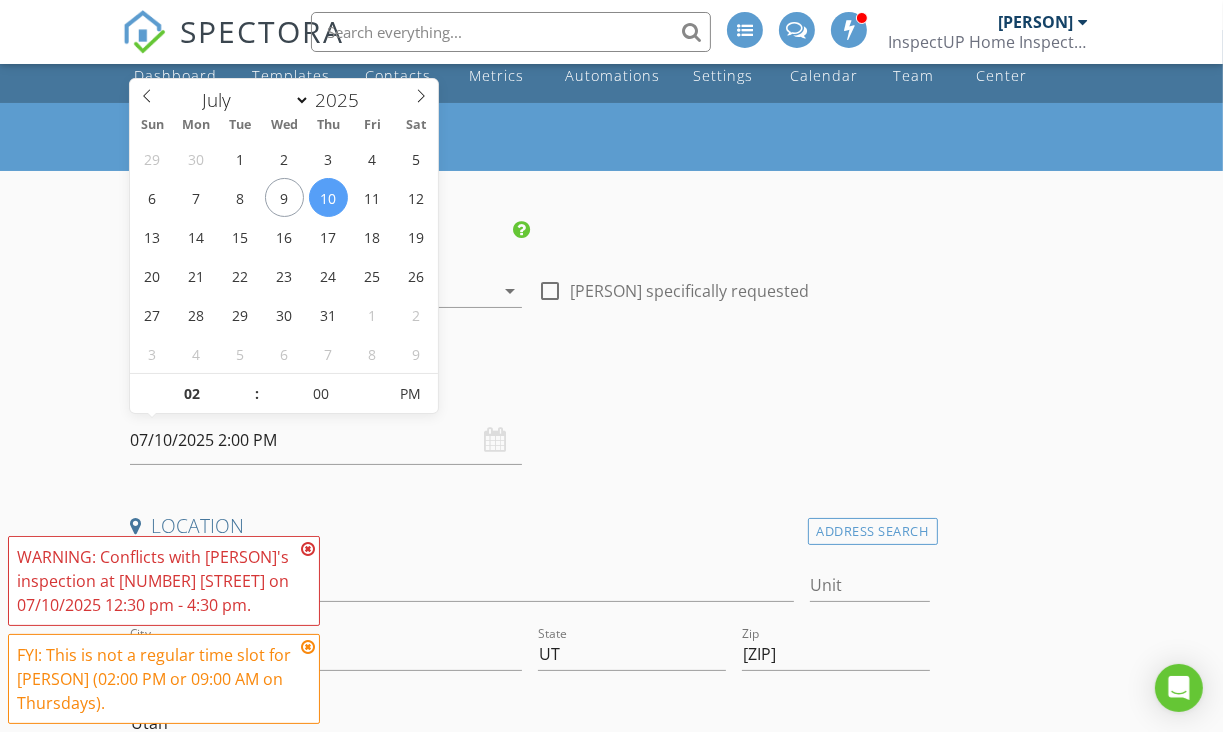 click on "Date/Time" at bounding box center [330, 232] 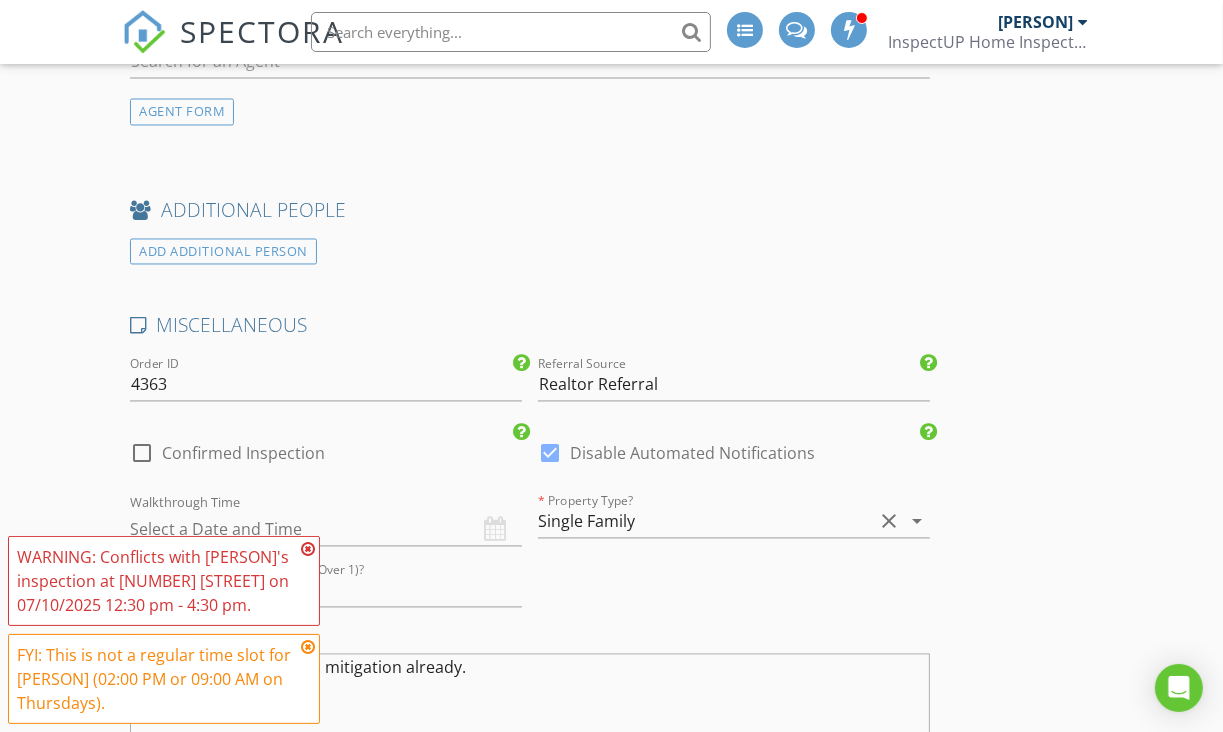 scroll, scrollTop: 3212, scrollLeft: 0, axis: vertical 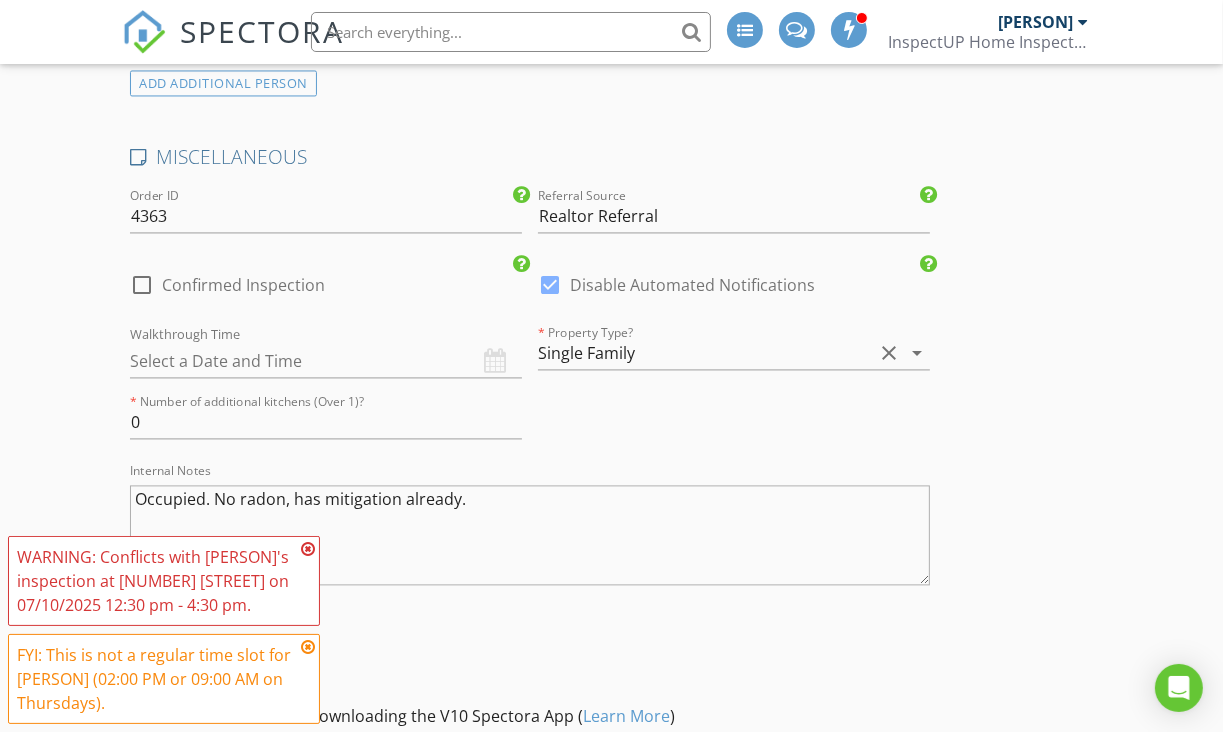 click at bounding box center (326, 361) 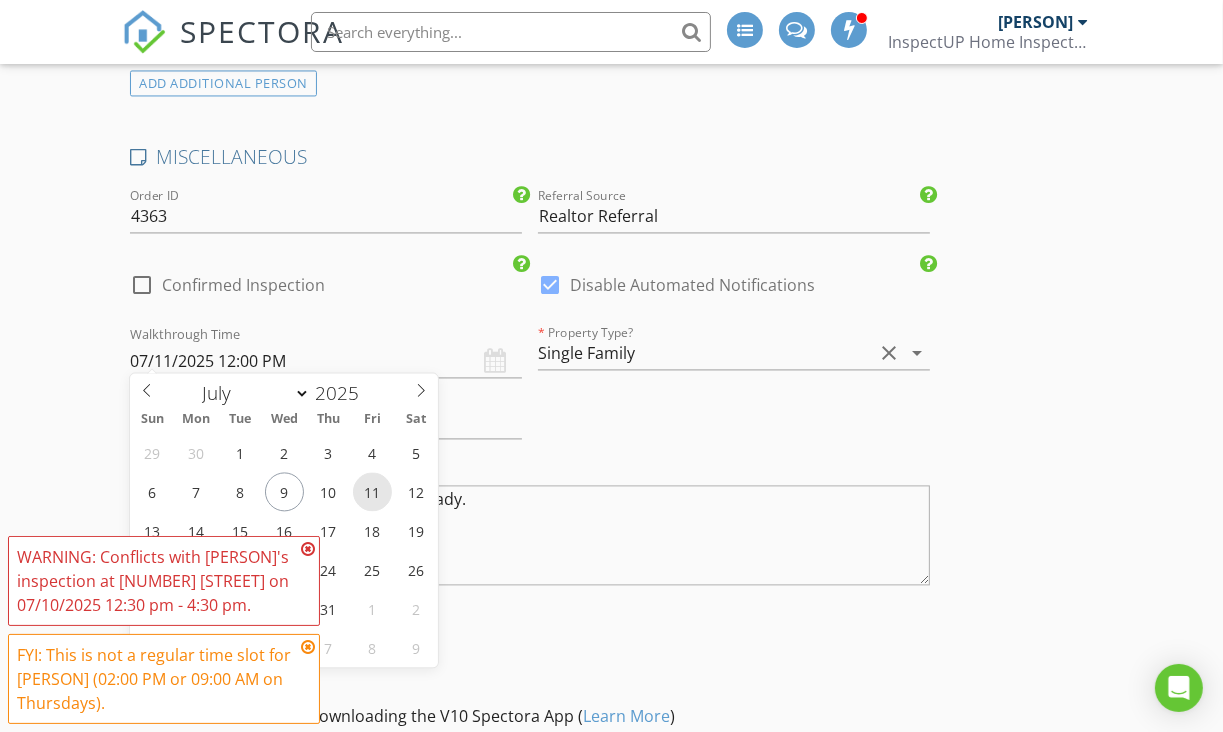 scroll, scrollTop: 1, scrollLeft: 0, axis: vertical 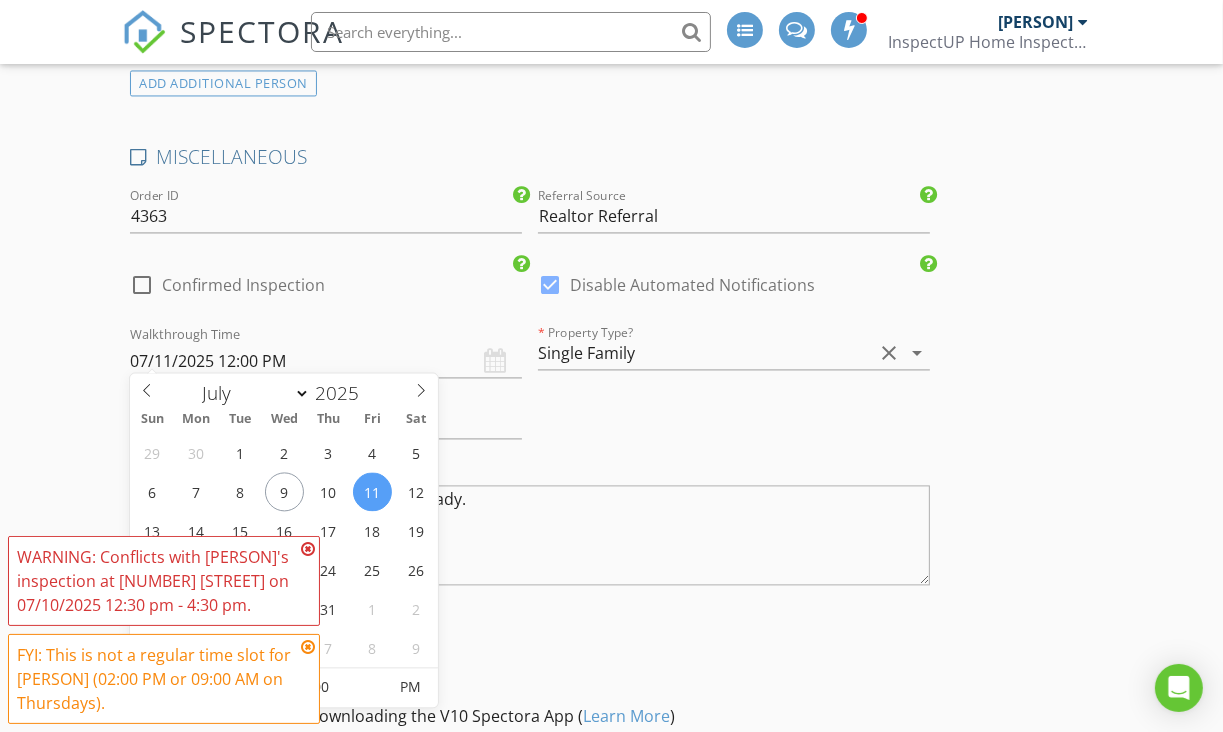 click at bounding box center (308, 549) 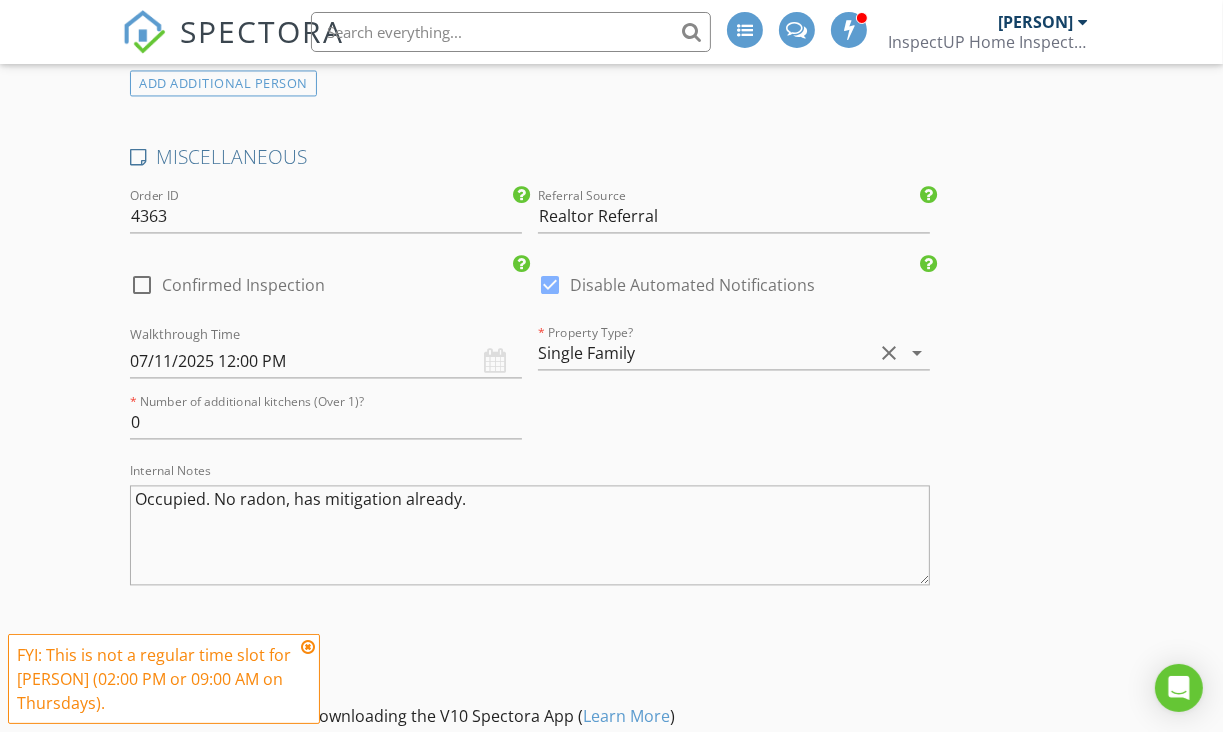 scroll, scrollTop: 0, scrollLeft: 0, axis: both 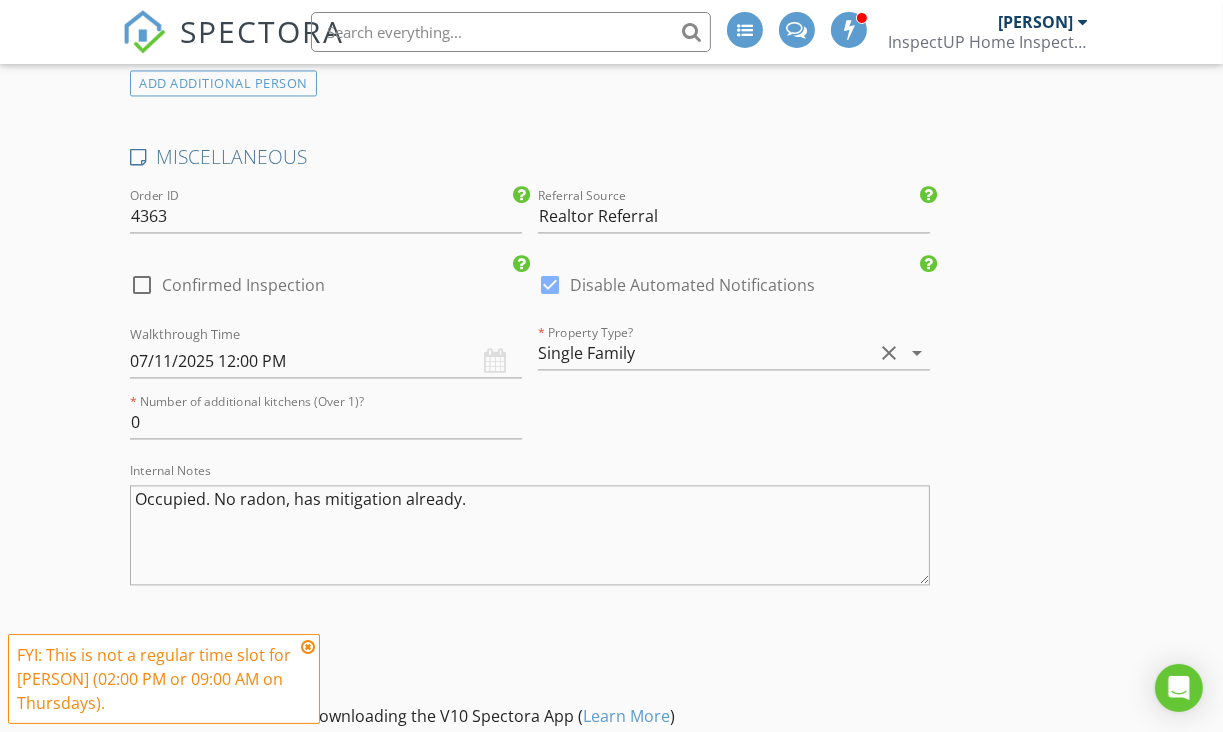 click at bounding box center (308, 647) 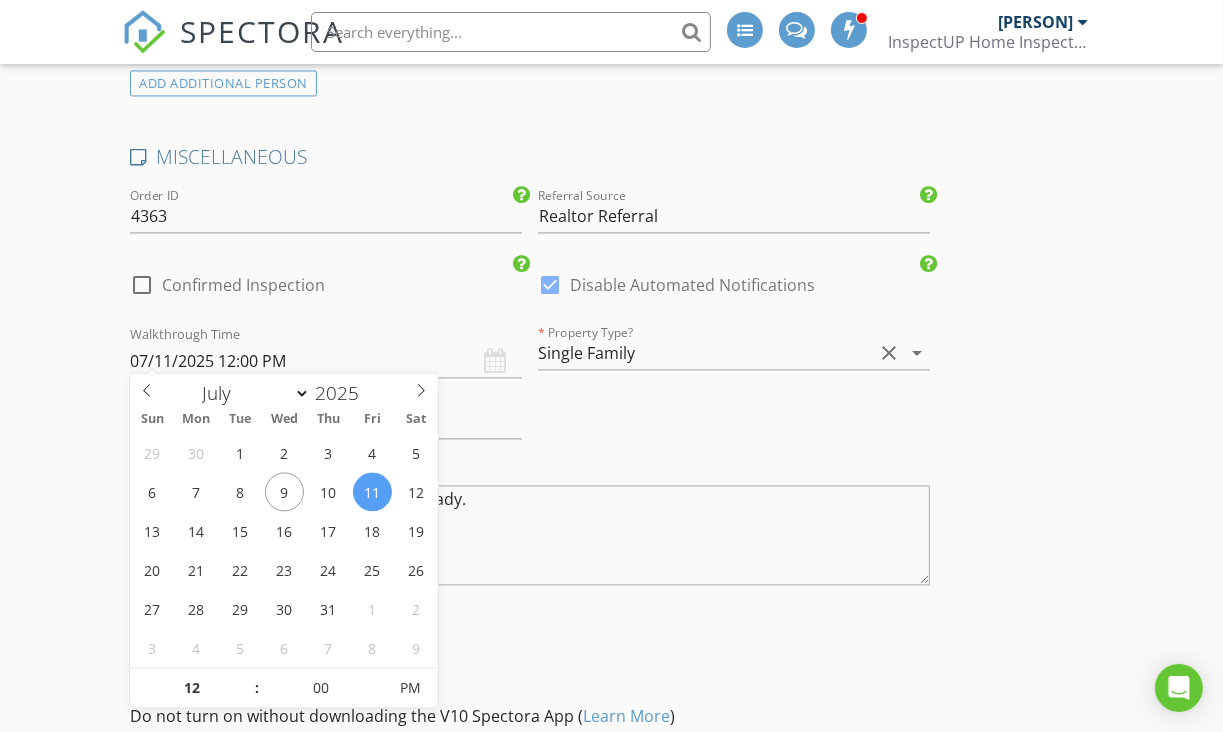 click on "07/11/2025 12:00 PM" at bounding box center [326, 361] 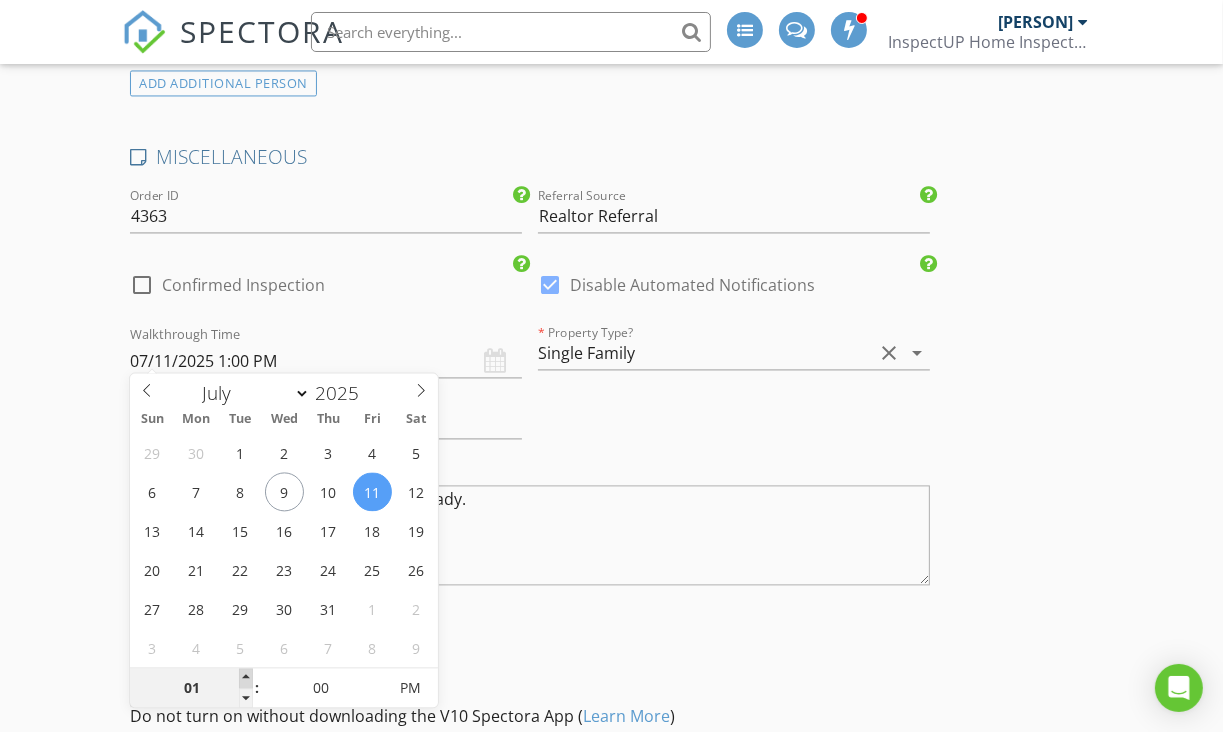 click at bounding box center [246, 678] 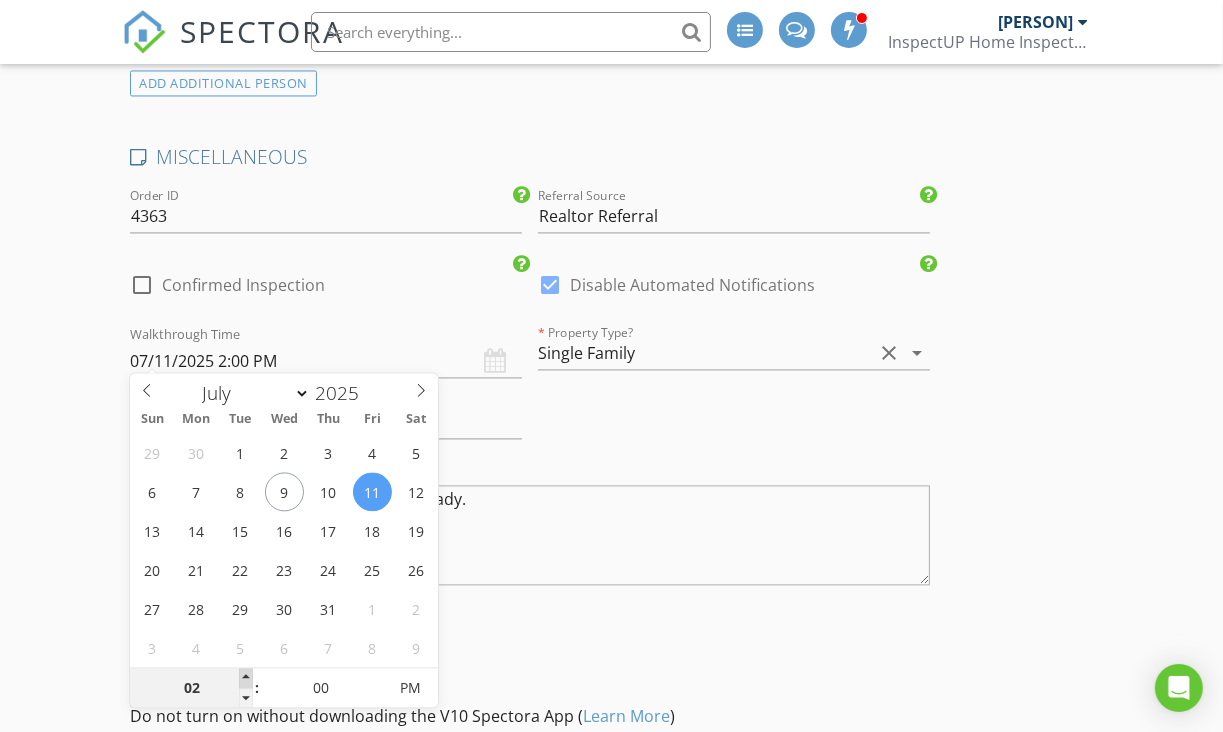 click at bounding box center (246, 678) 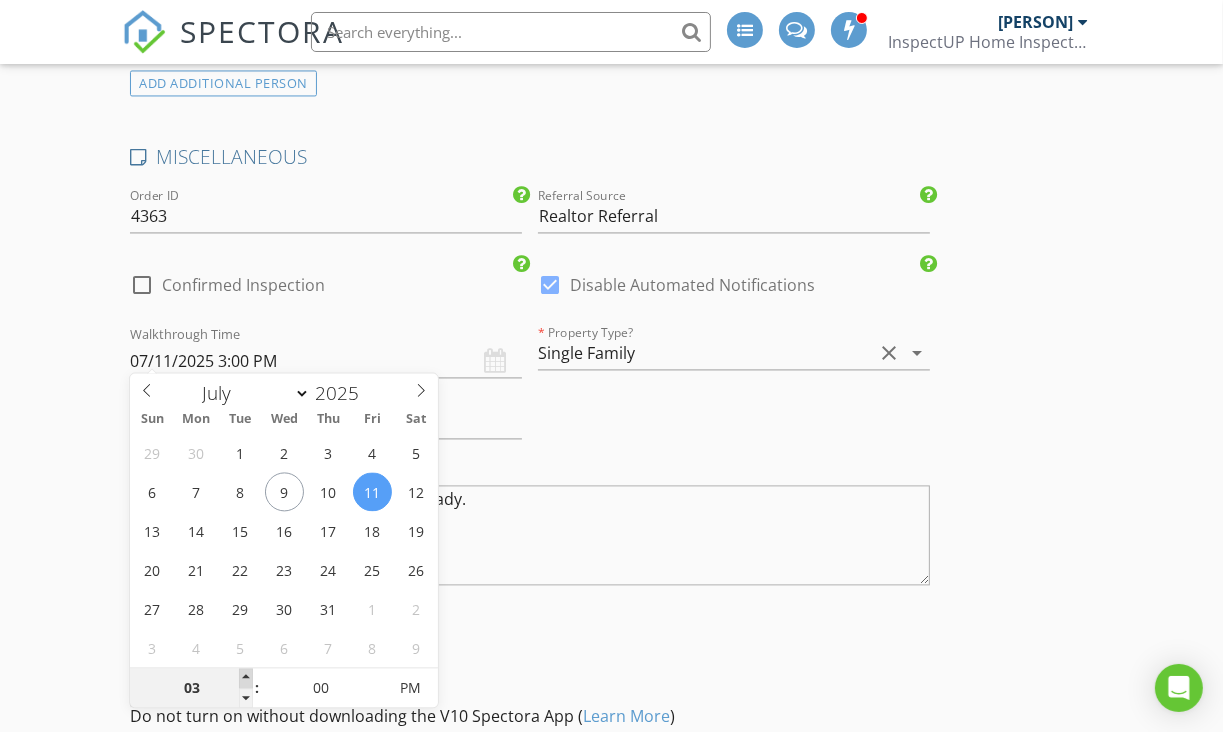click at bounding box center [246, 678] 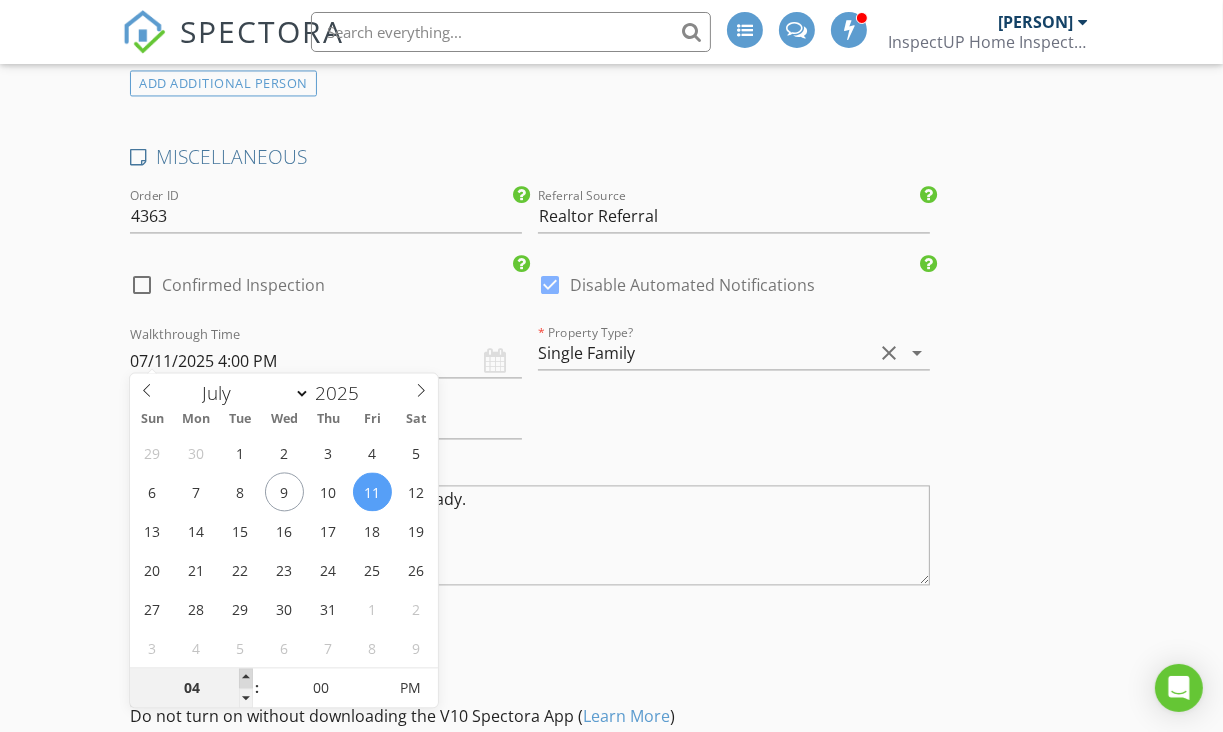 click at bounding box center (246, 678) 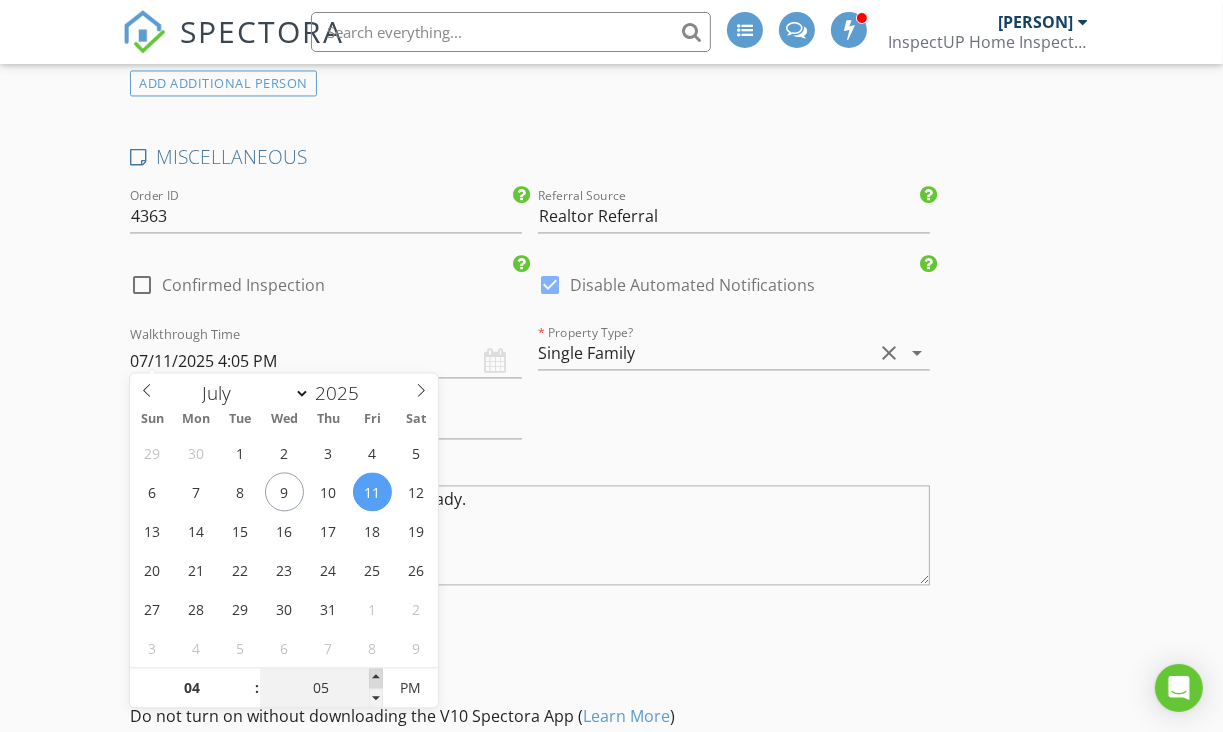click at bounding box center (246, 678) 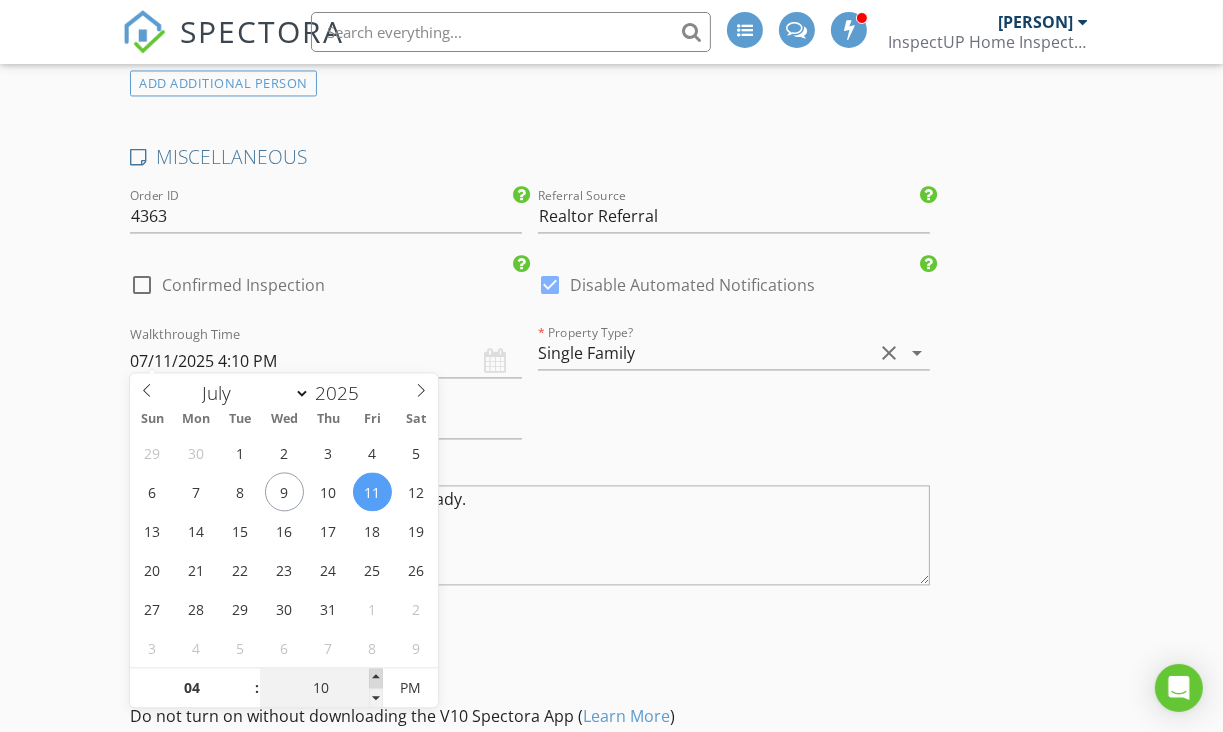 click at bounding box center [246, 678] 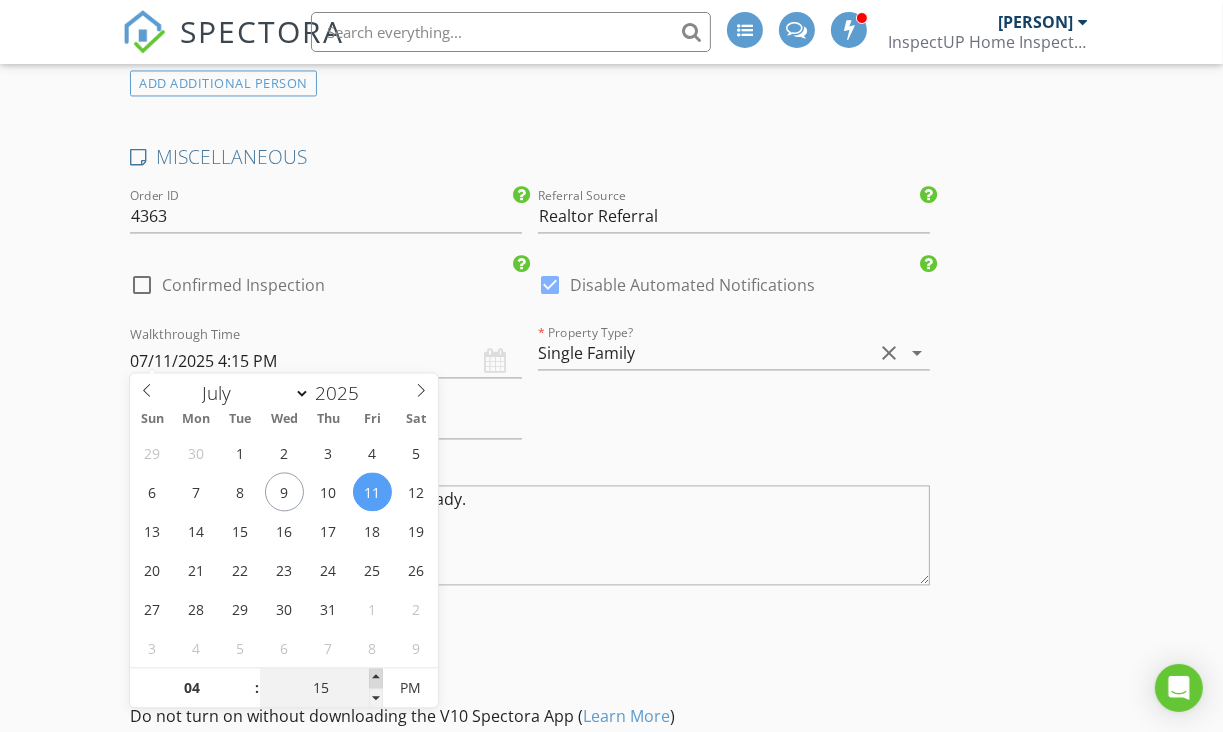 click at bounding box center [246, 678] 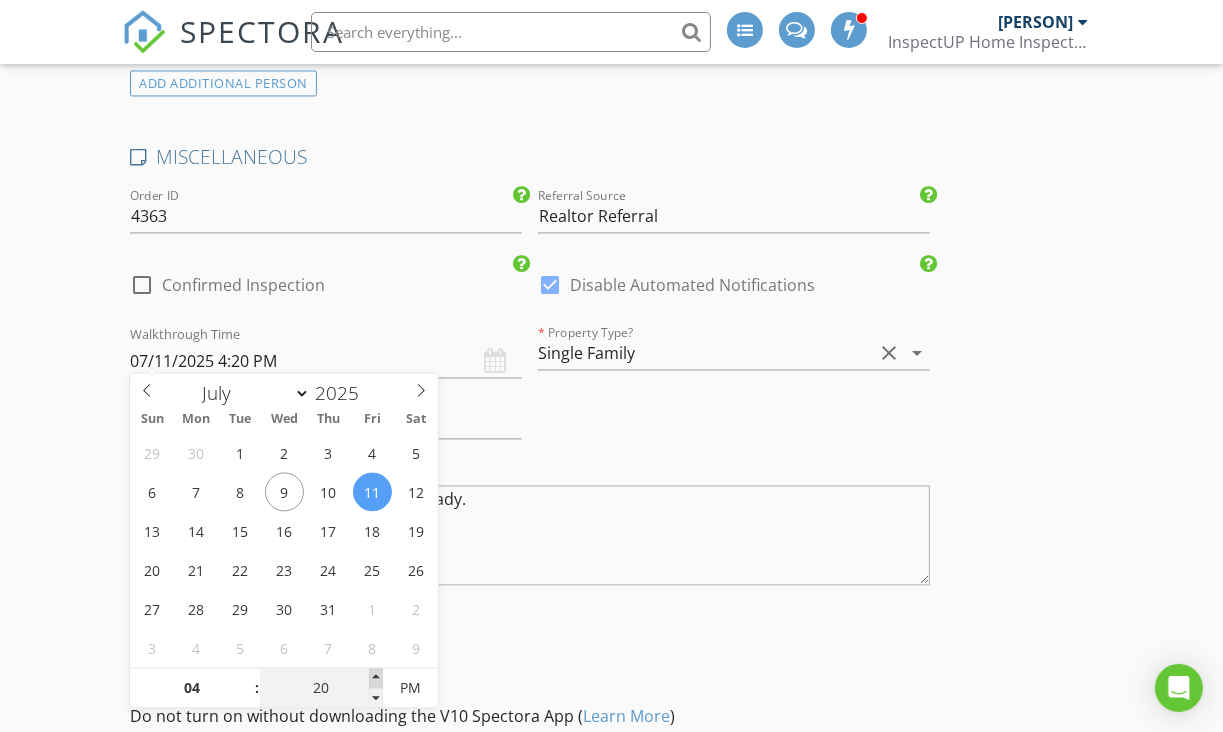 click at bounding box center (246, 678) 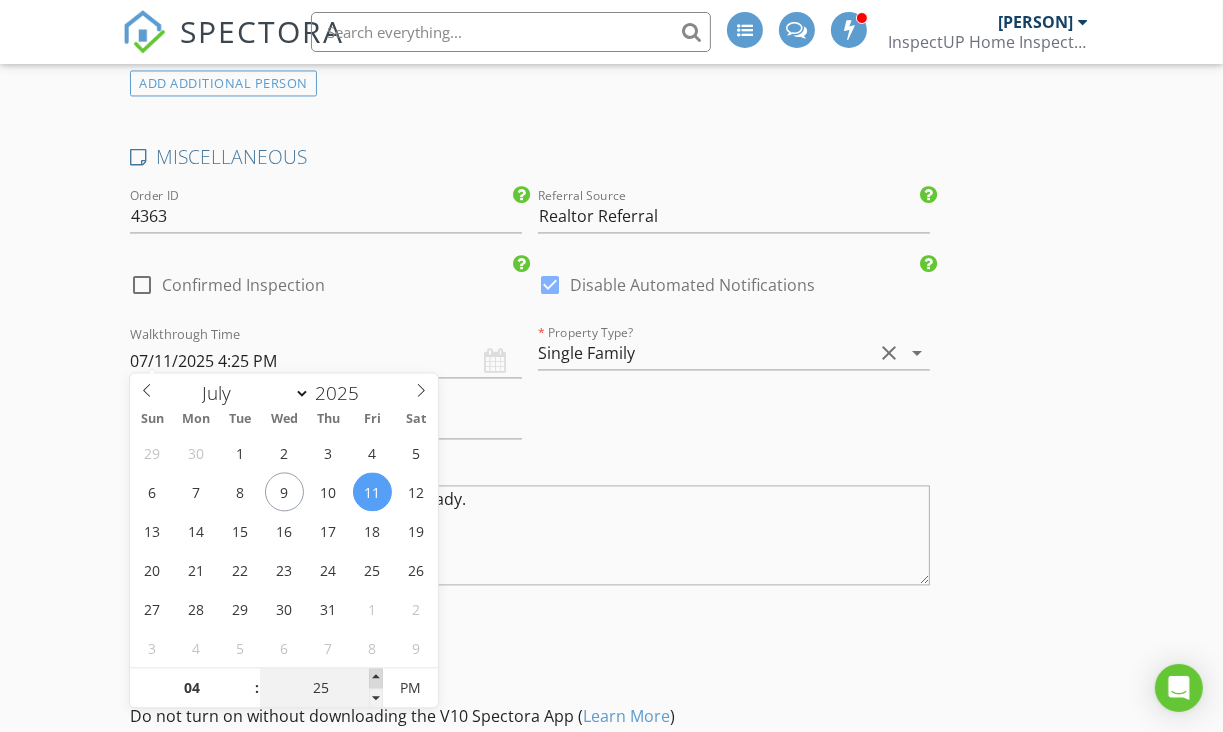 click at bounding box center (246, 678) 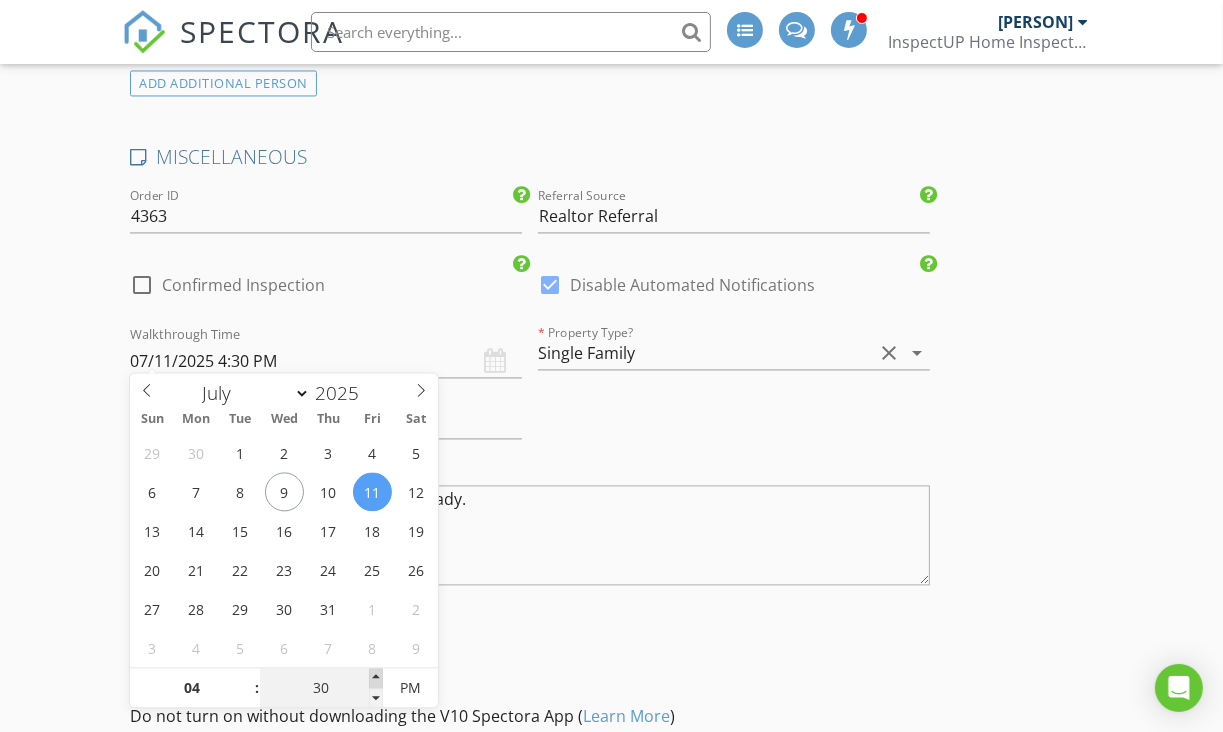 click at bounding box center [246, 678] 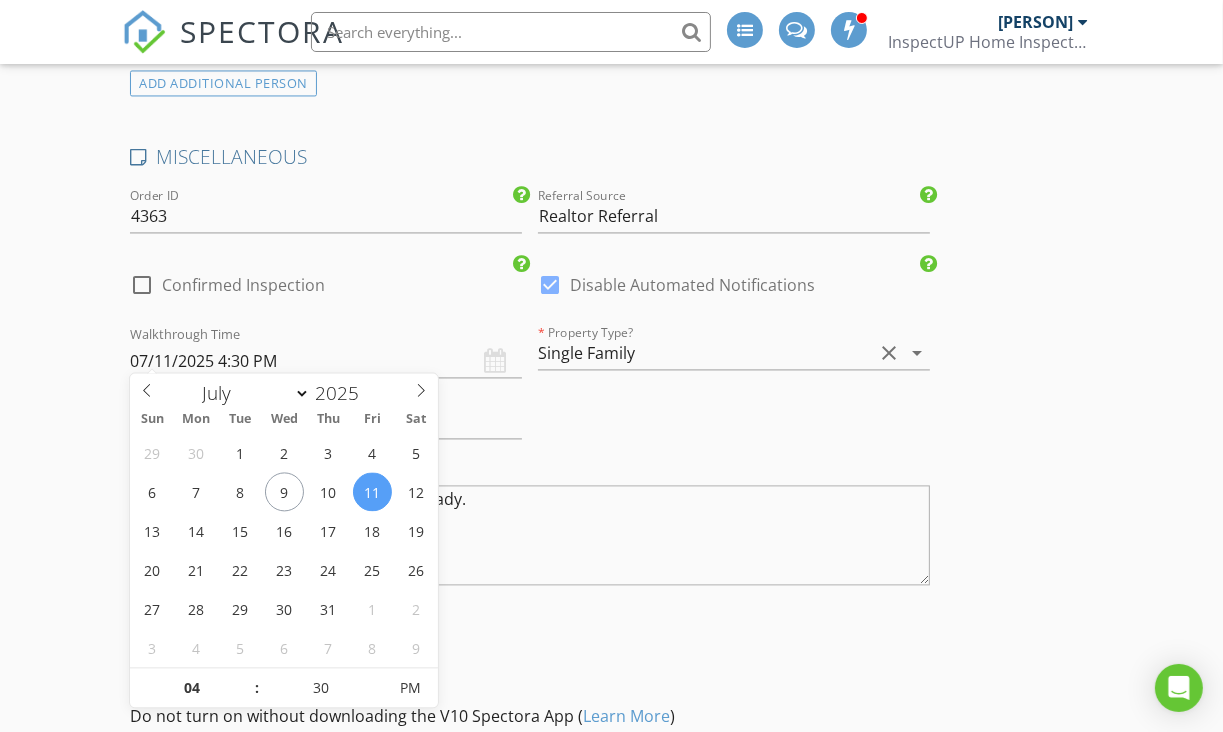 click on "INSPECTOR(S)
check_box_outline_blank   Jensen Paterson     check_box   Andrew Eaton   PRIMARY   Andrew Eaton arrow_drop_down   check_box_outline_blank Andrew Eaton specifically requested
Date/Time
07/10/2025 2:00 PM
Location
Address Search       Address 3973 E Hudson Wy   Unit   City Eagle Mountain   State UT   Zip 84005   County Utah     Square Feet 3531   Year Built 2017   Foundation Basement arrow_drop_down     Andrew Eaton     4.0 miles     (11 minutes)
client
check_box Enable Client CC email for this inspection   Client Search     check_box_outline_blank Client is a Company/Organization     First Name   Last Name   Email   CC Email   Phone   Address   City   State   Zip     Tags         Notes   Private Notes
ADD ADDITIONAL client
SERVICES
check_box           Mold Test" at bounding box center [611, -957] 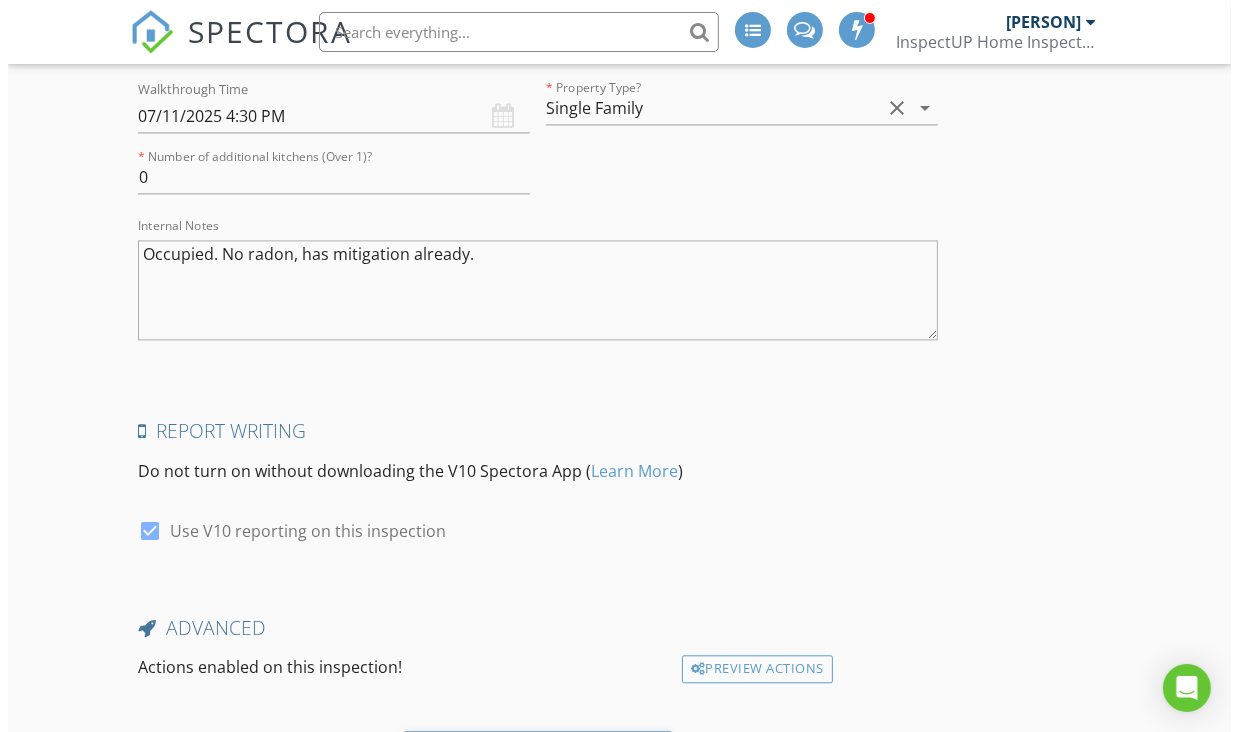 scroll, scrollTop: 3563, scrollLeft: 0, axis: vertical 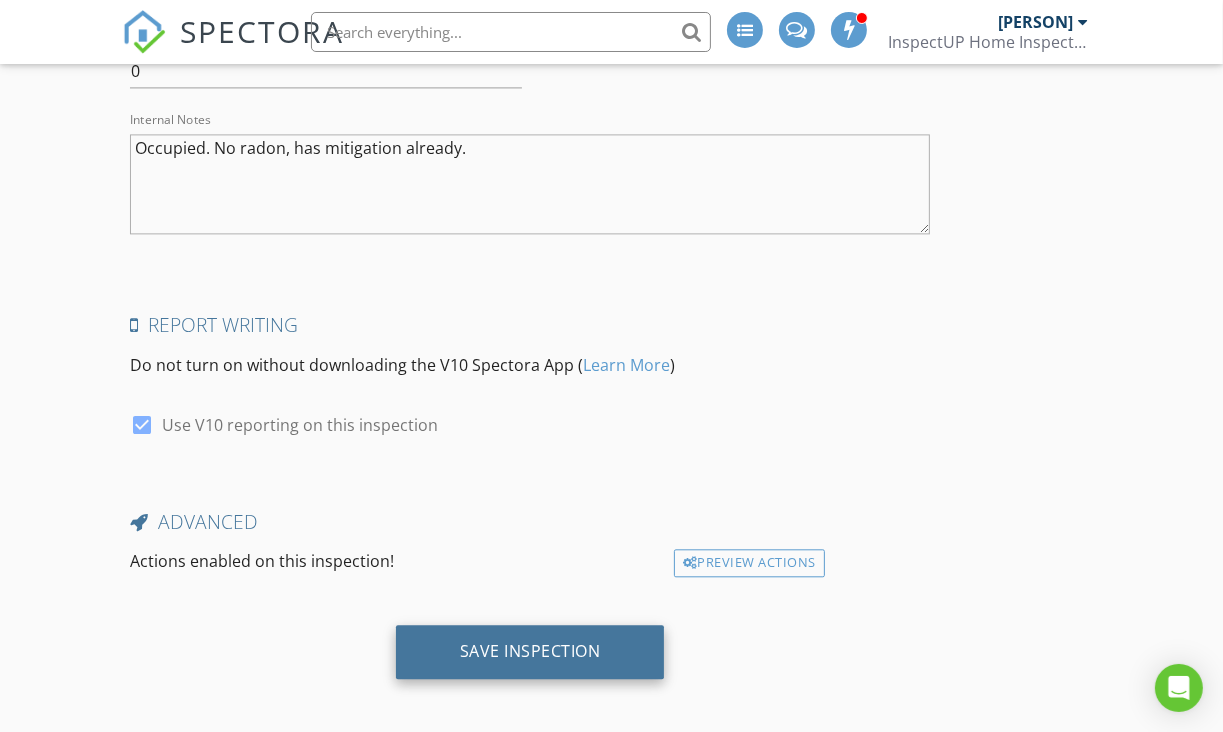 click on "Save Inspection" at bounding box center [530, 652] 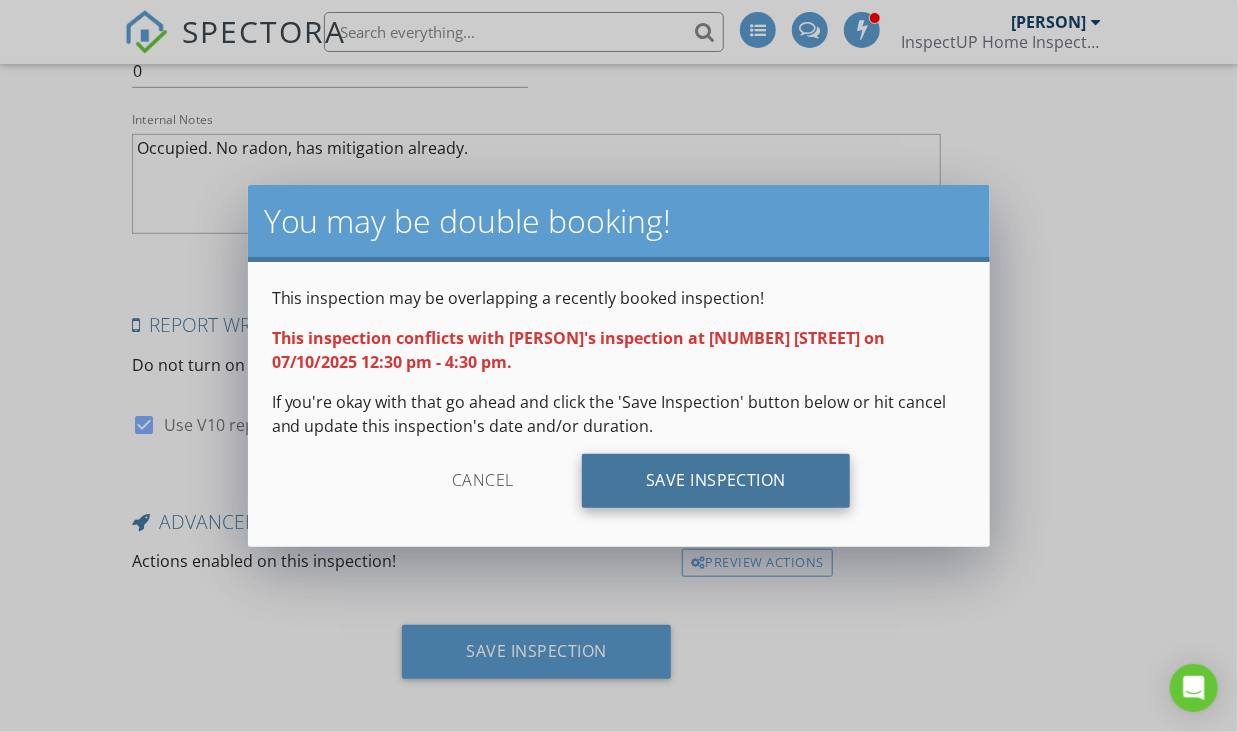 click on "Save Inspection" at bounding box center (716, 481) 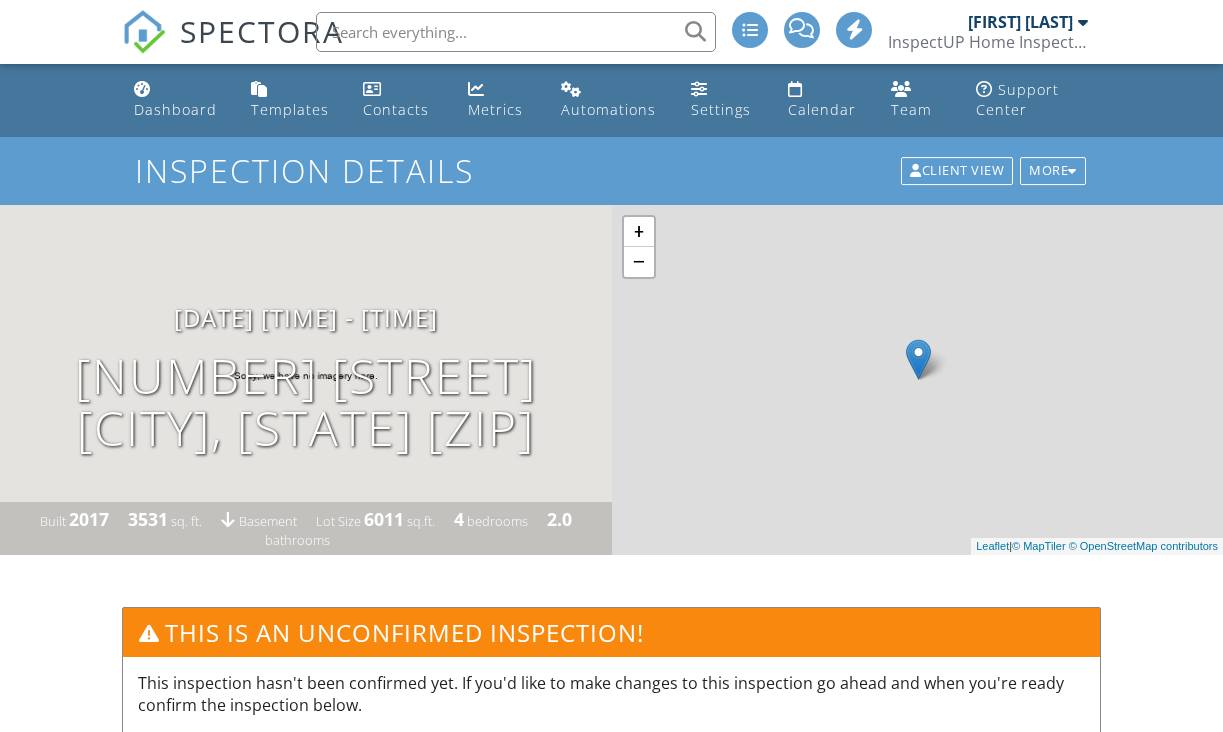 scroll, scrollTop: 0, scrollLeft: 0, axis: both 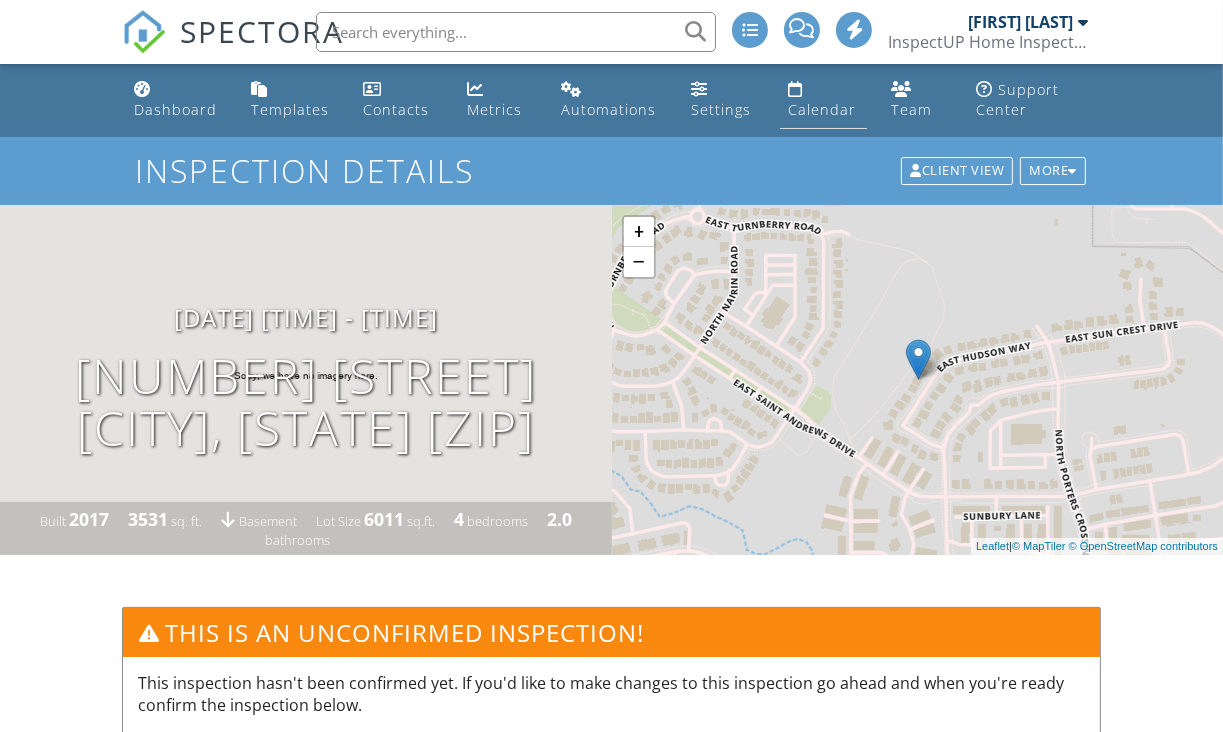 click on "Calendar" at bounding box center [822, 109] 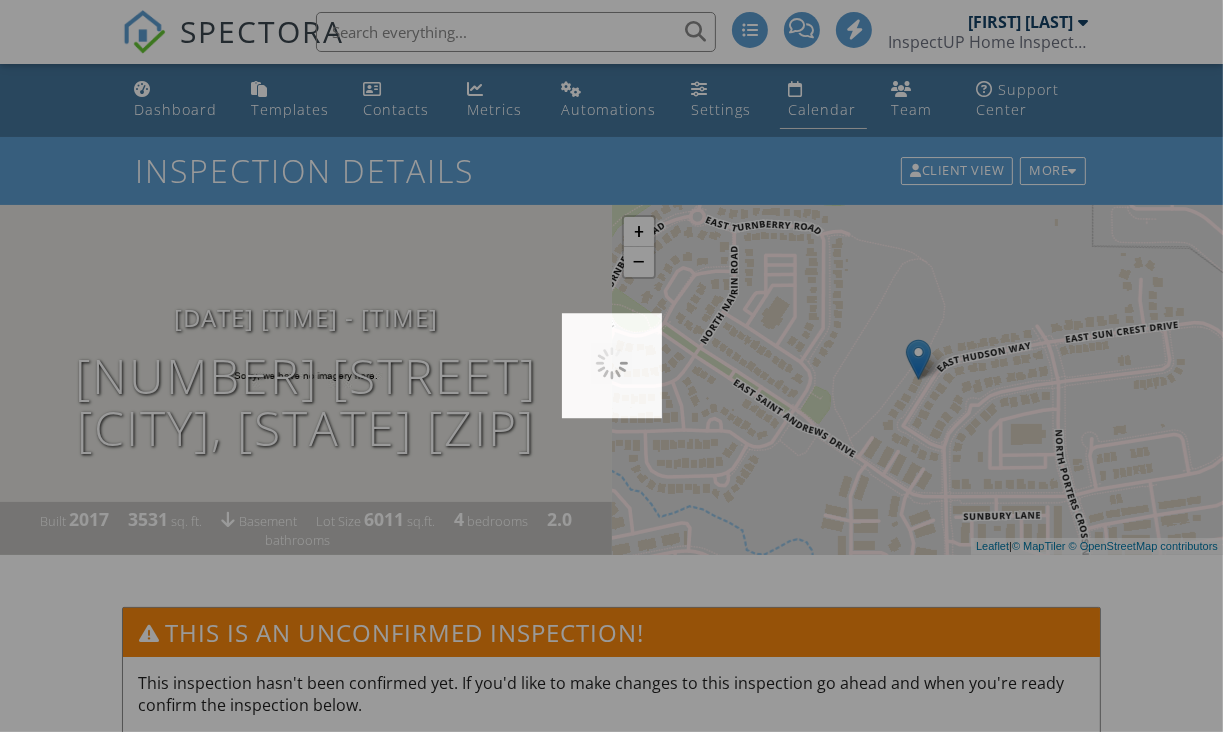 scroll, scrollTop: 0, scrollLeft: 0, axis: both 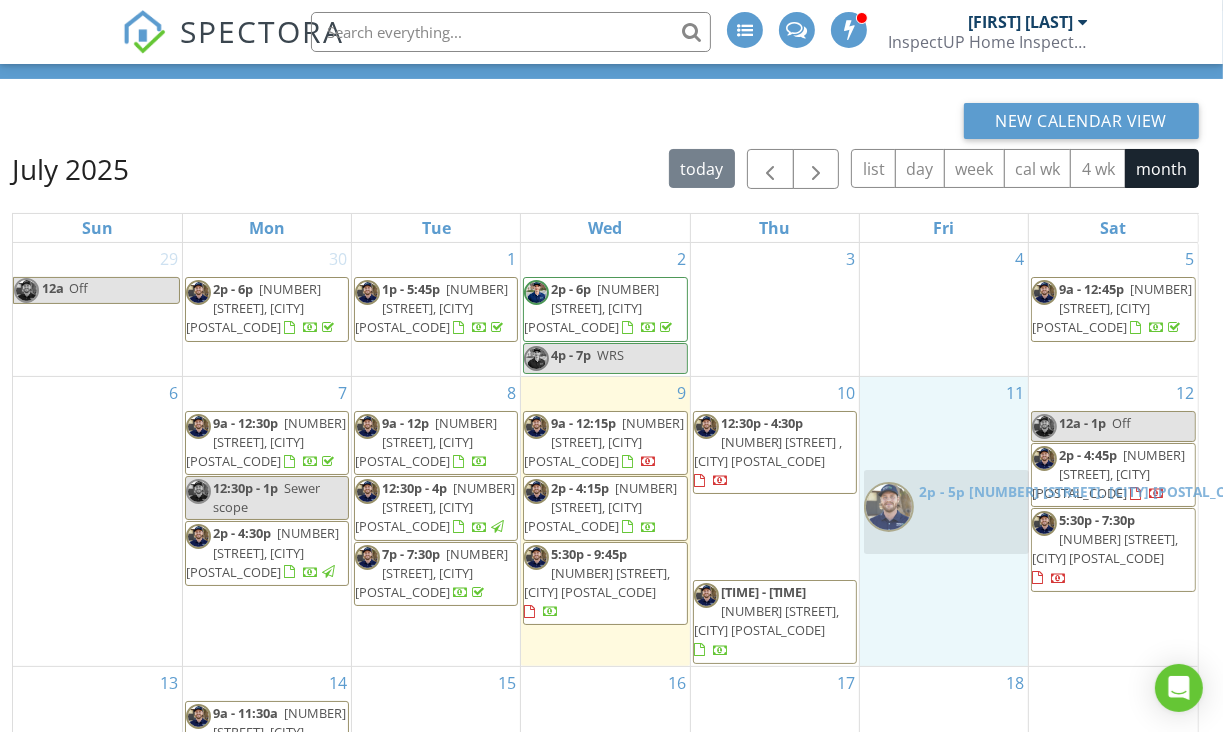 drag, startPoint x: 768, startPoint y: 512, endPoint x: 940, endPoint y: 504, distance: 172.18594 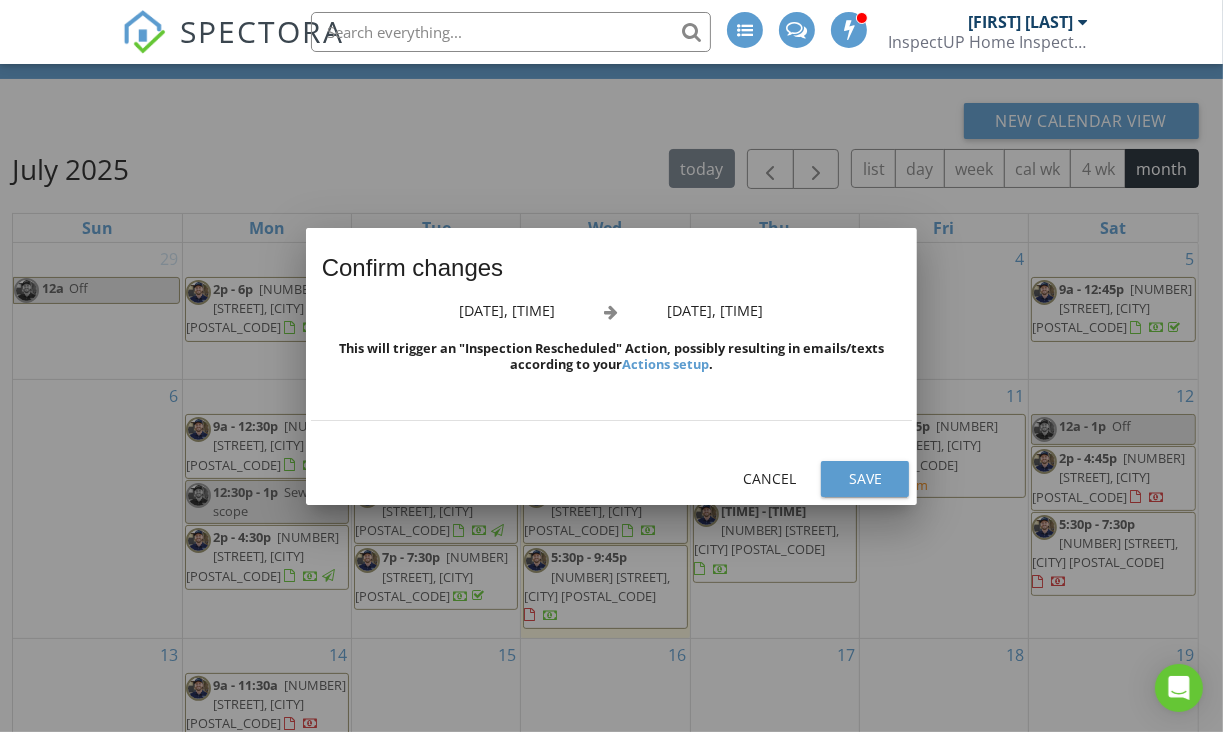 click on "Save" at bounding box center [865, 478] 